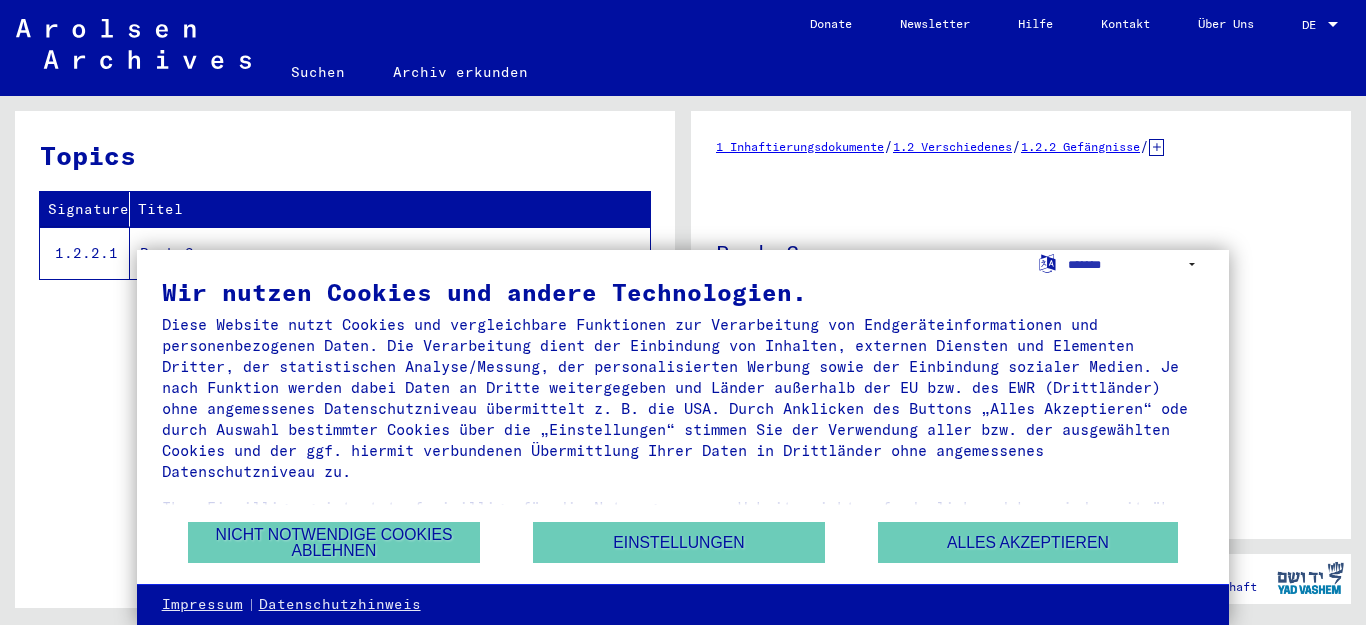 scroll, scrollTop: 0, scrollLeft: 0, axis: both 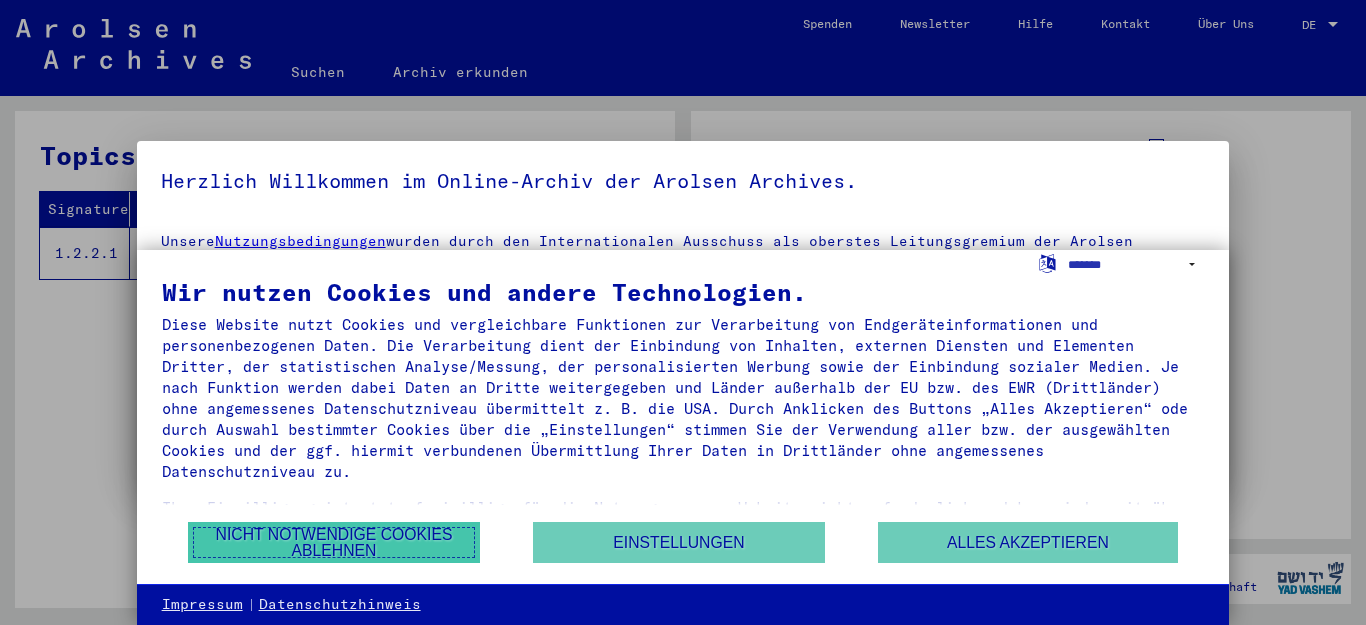 click on "Nicht notwendige Cookies ablehnen" at bounding box center (334, 542) 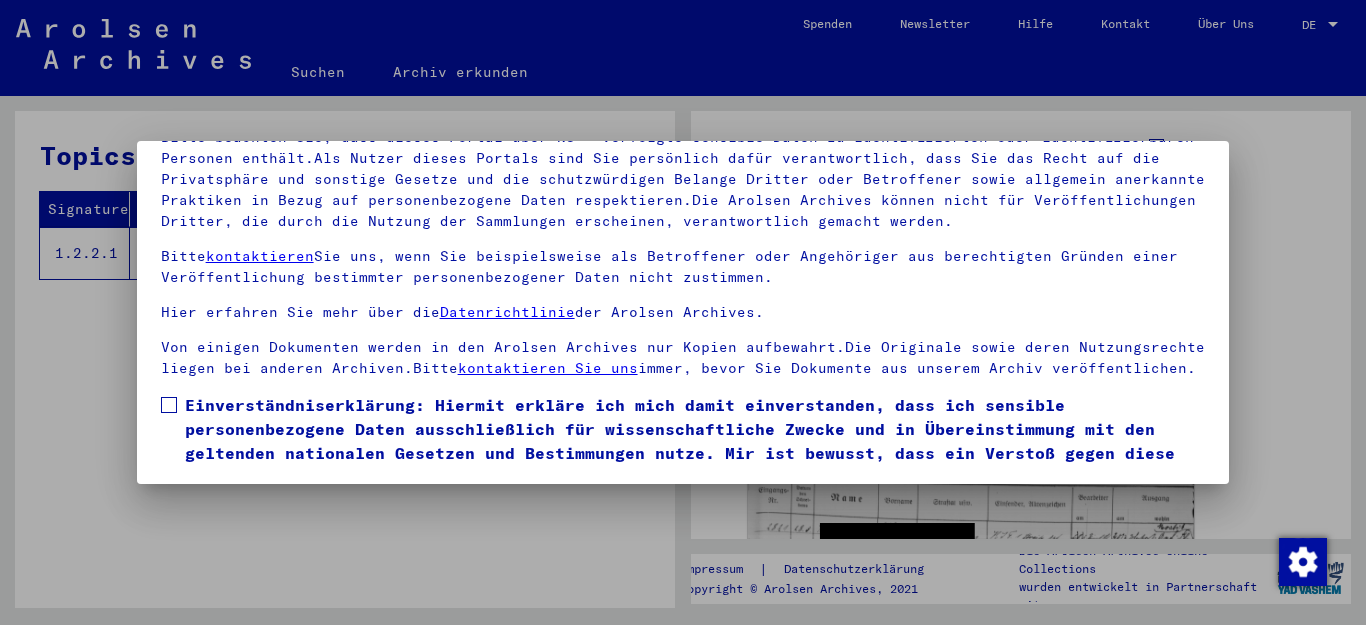 scroll, scrollTop: 163, scrollLeft: 0, axis: vertical 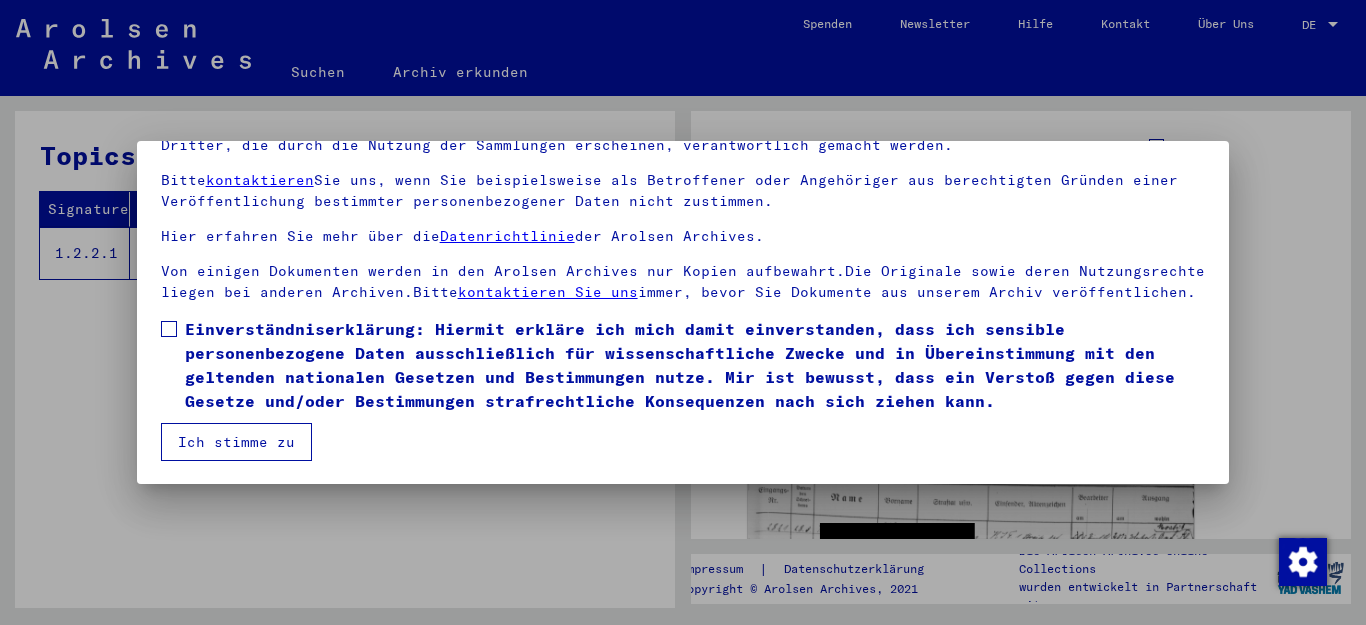 click on "Ich stimme zu" at bounding box center (236, 442) 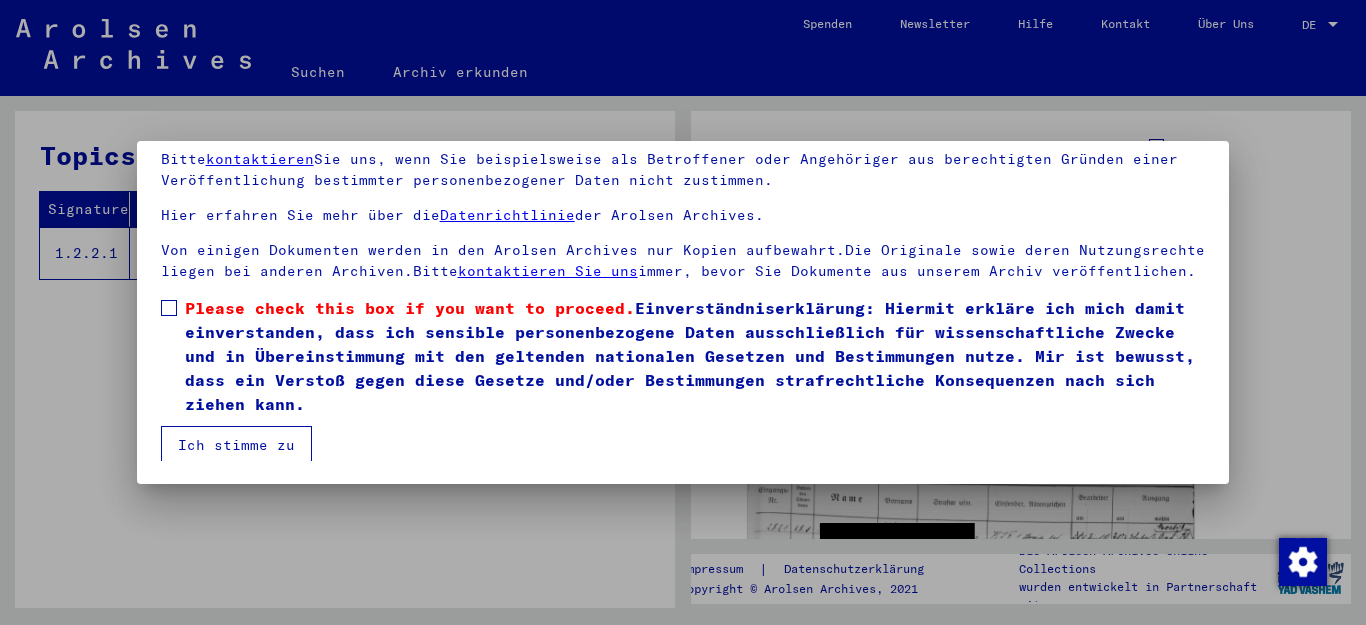 click on "Ich stimme zu" at bounding box center (236, 445) 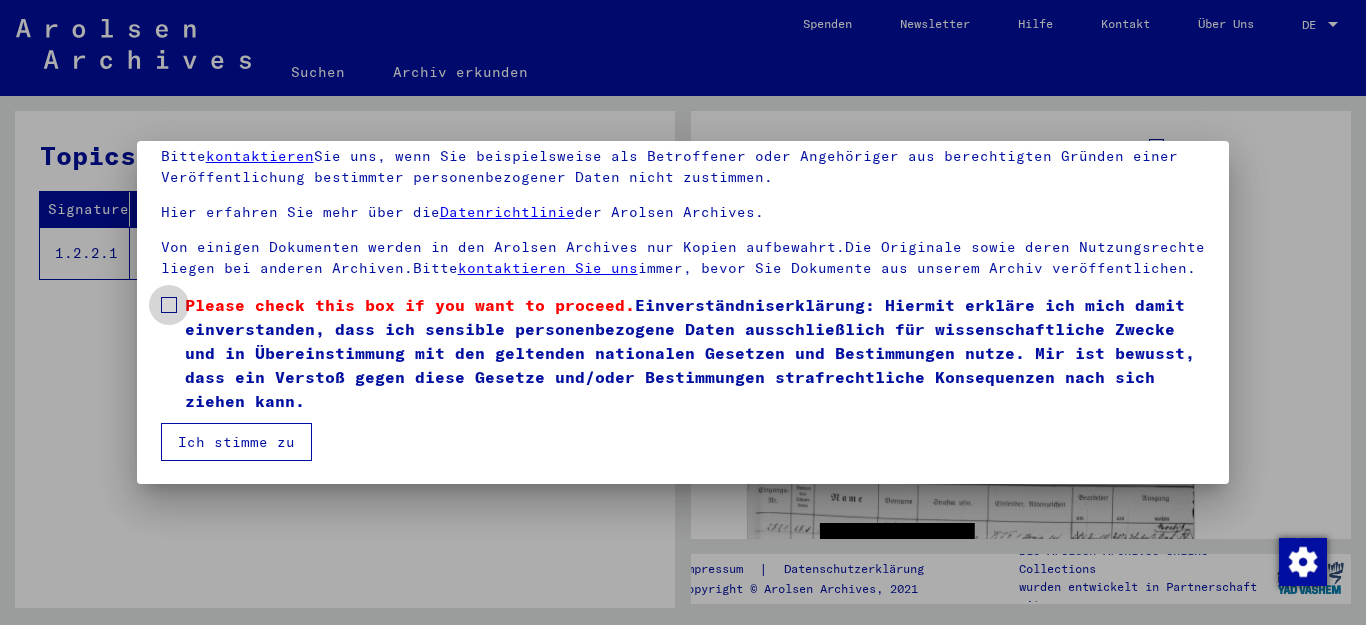 click at bounding box center [169, 305] 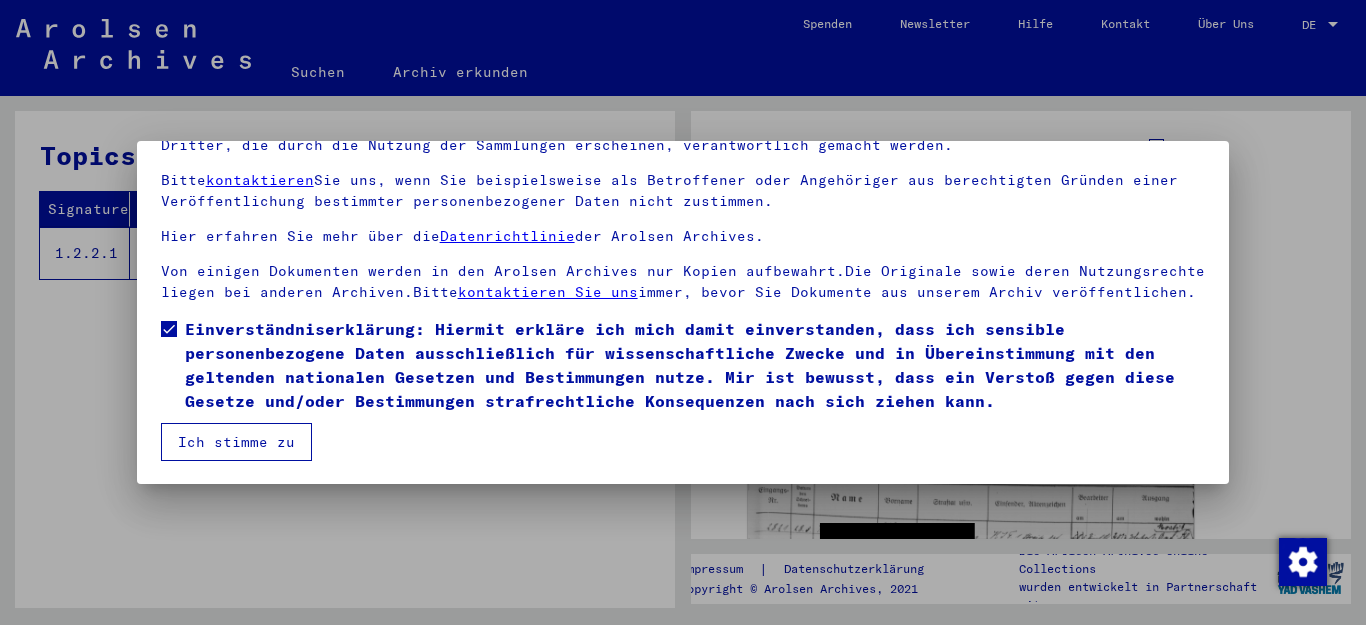 click on "Ich stimme zu" at bounding box center [236, 442] 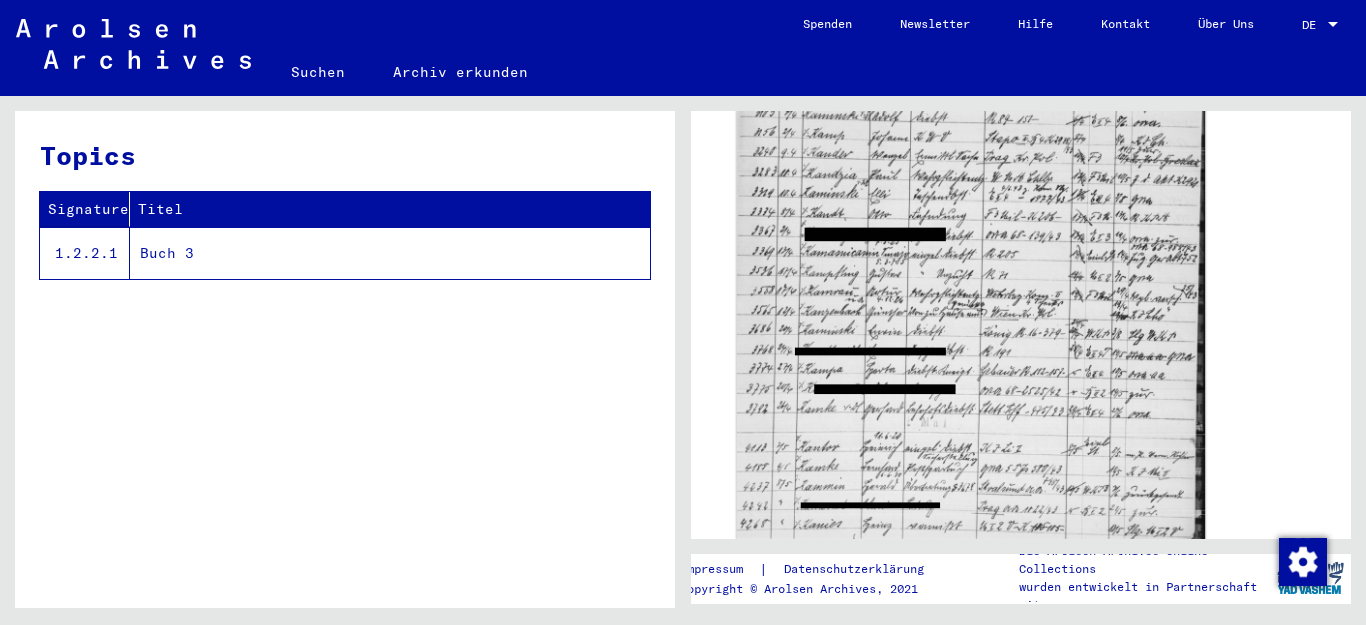 scroll, scrollTop: 432, scrollLeft: 0, axis: vertical 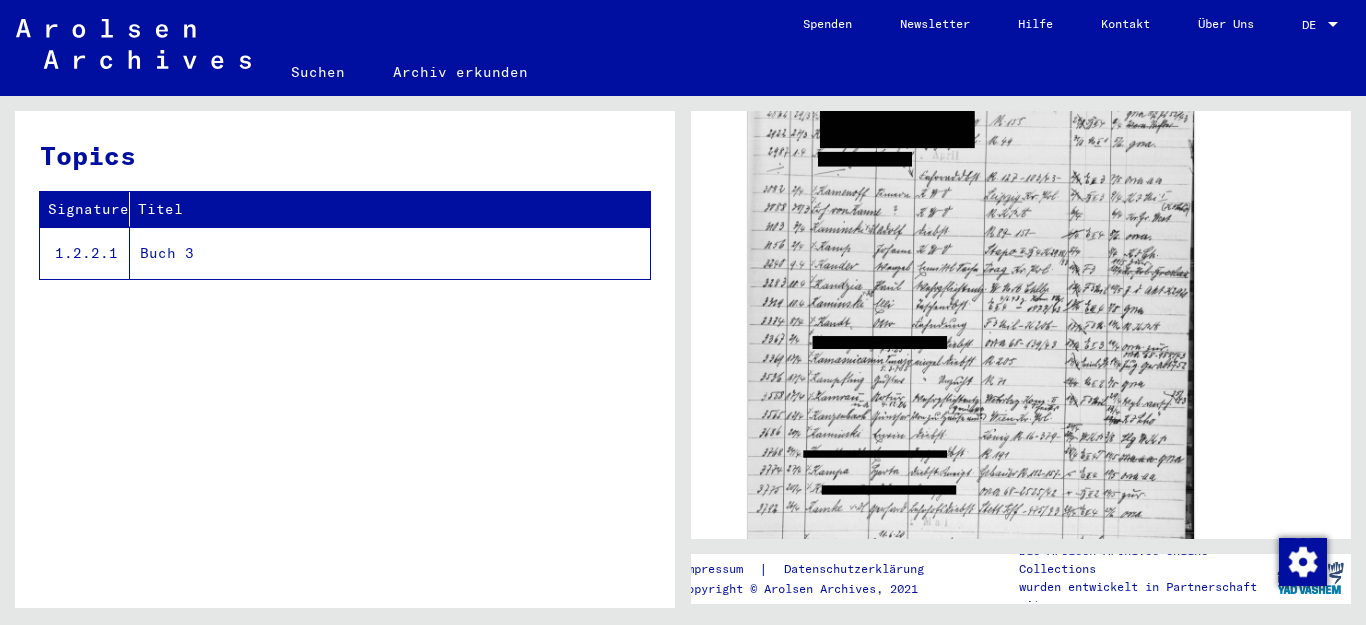 click on "Topics  Signature   Titel   1.2.2.1   Buch 3" 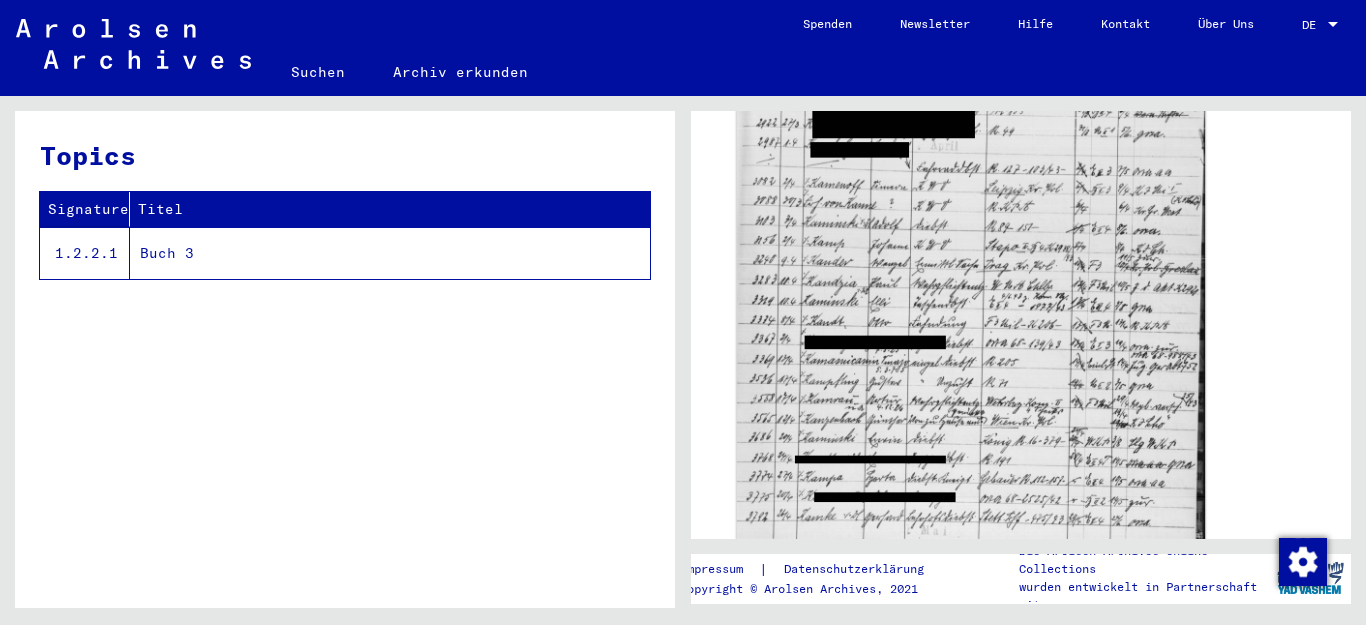 click 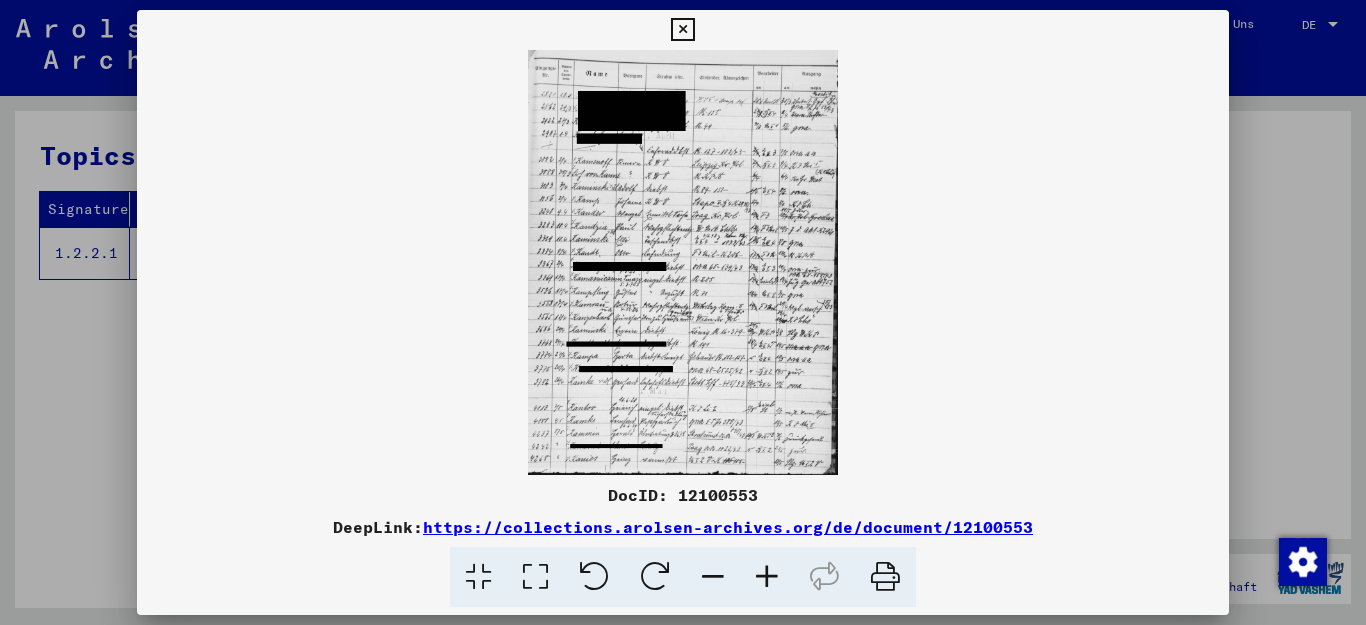 click at bounding box center (767, 577) 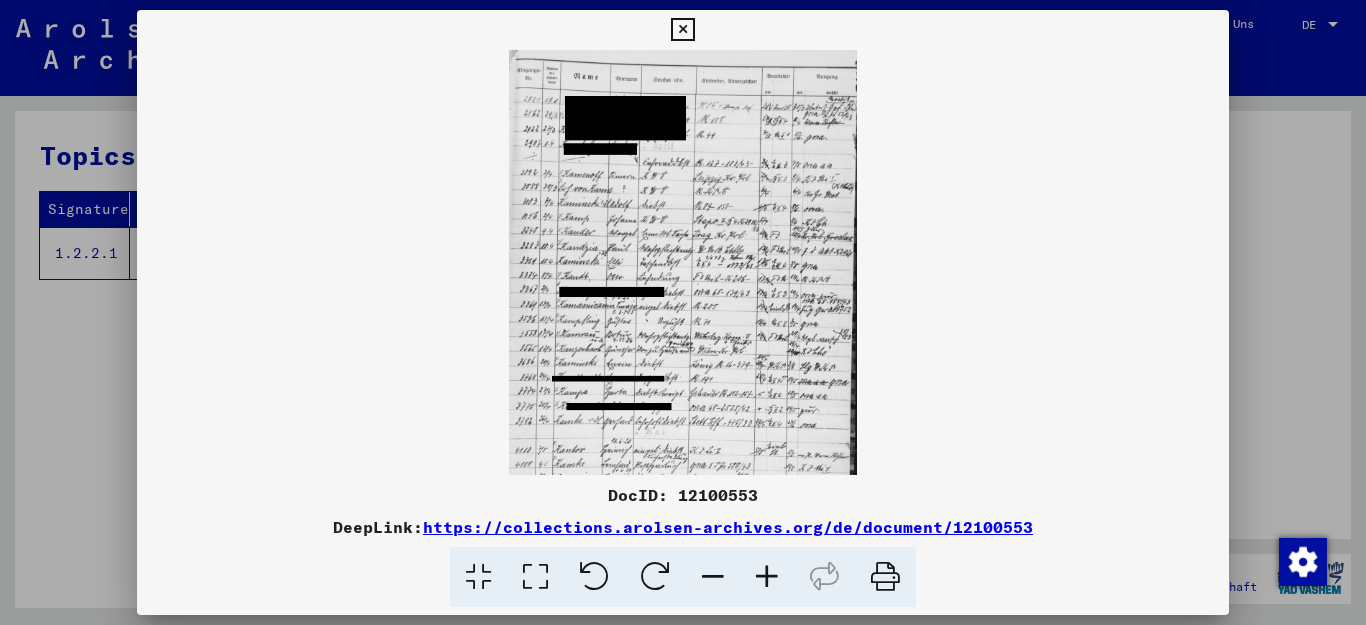 click at bounding box center (767, 577) 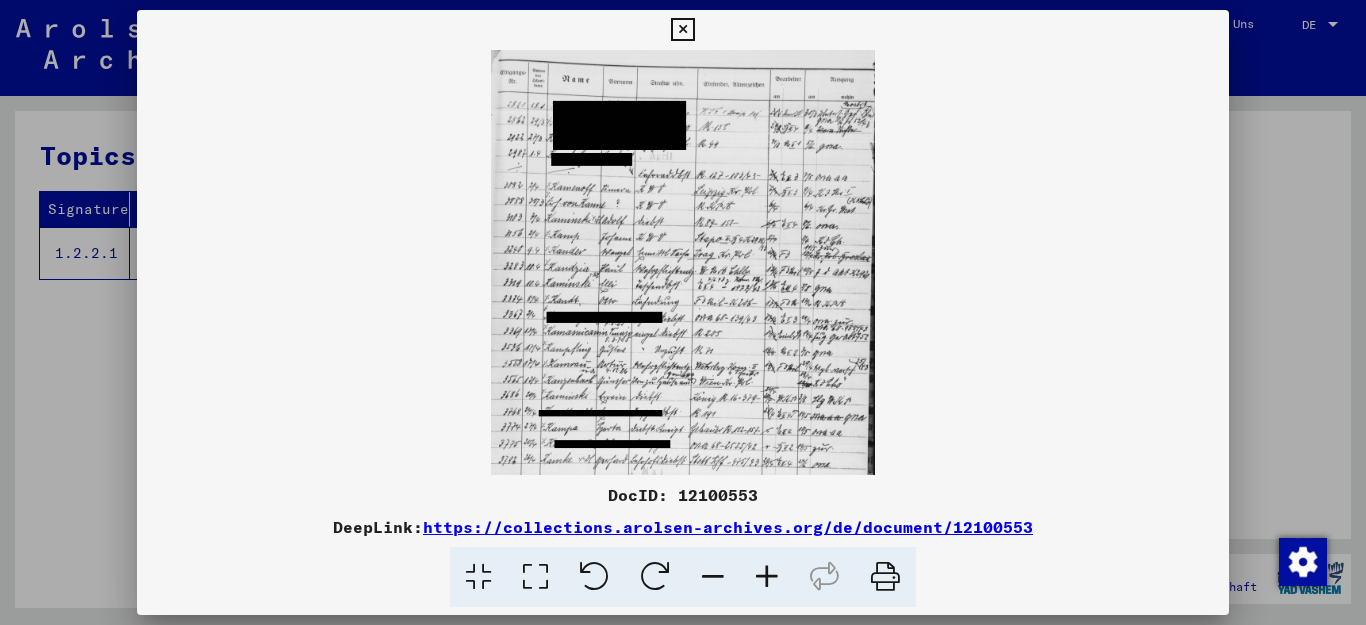 click at bounding box center [767, 577] 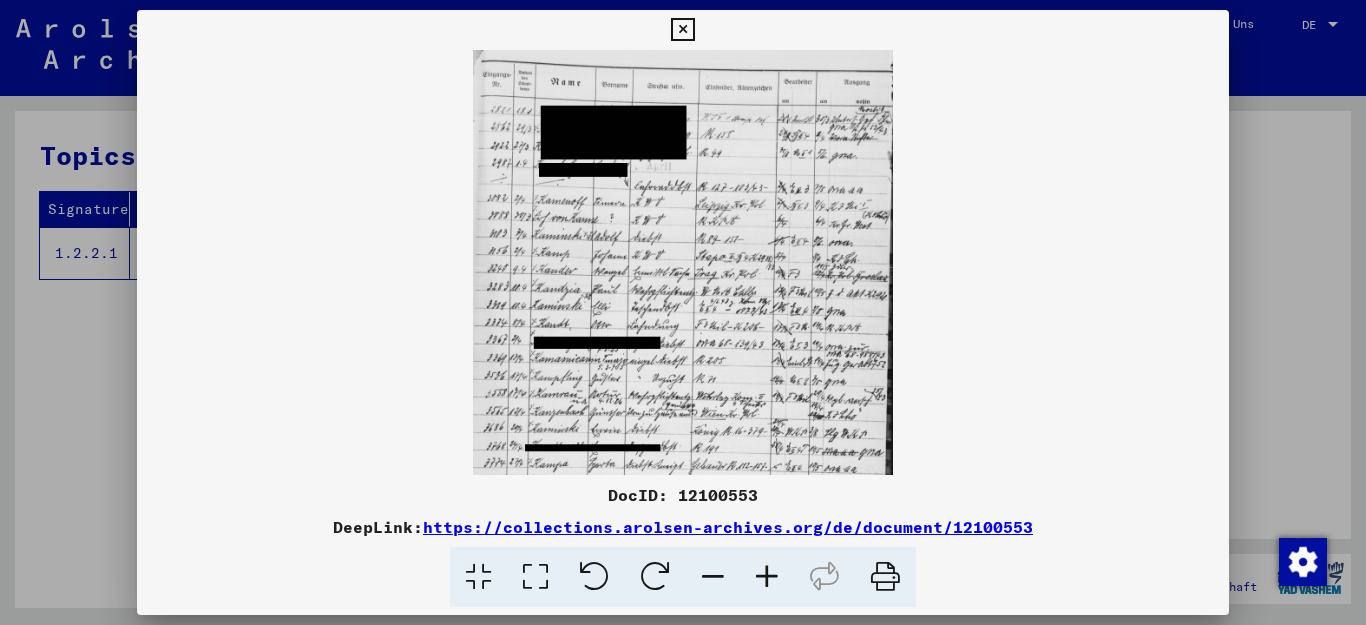 click at bounding box center [767, 577] 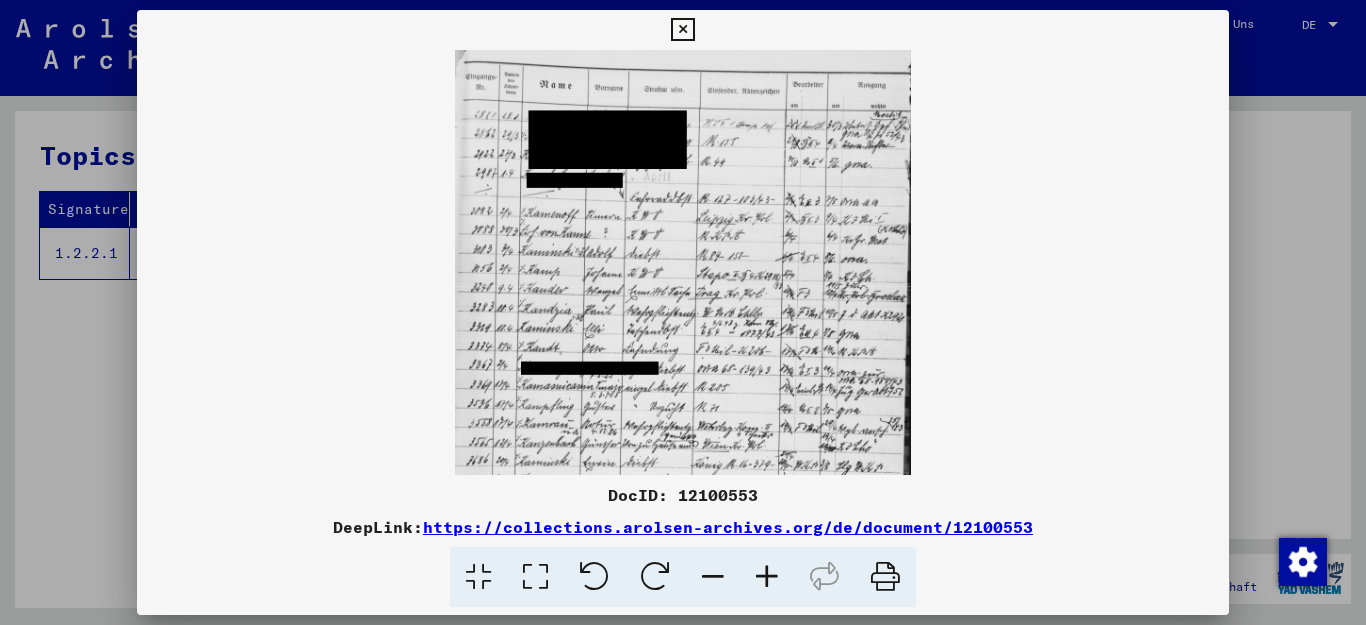 click at bounding box center [767, 577] 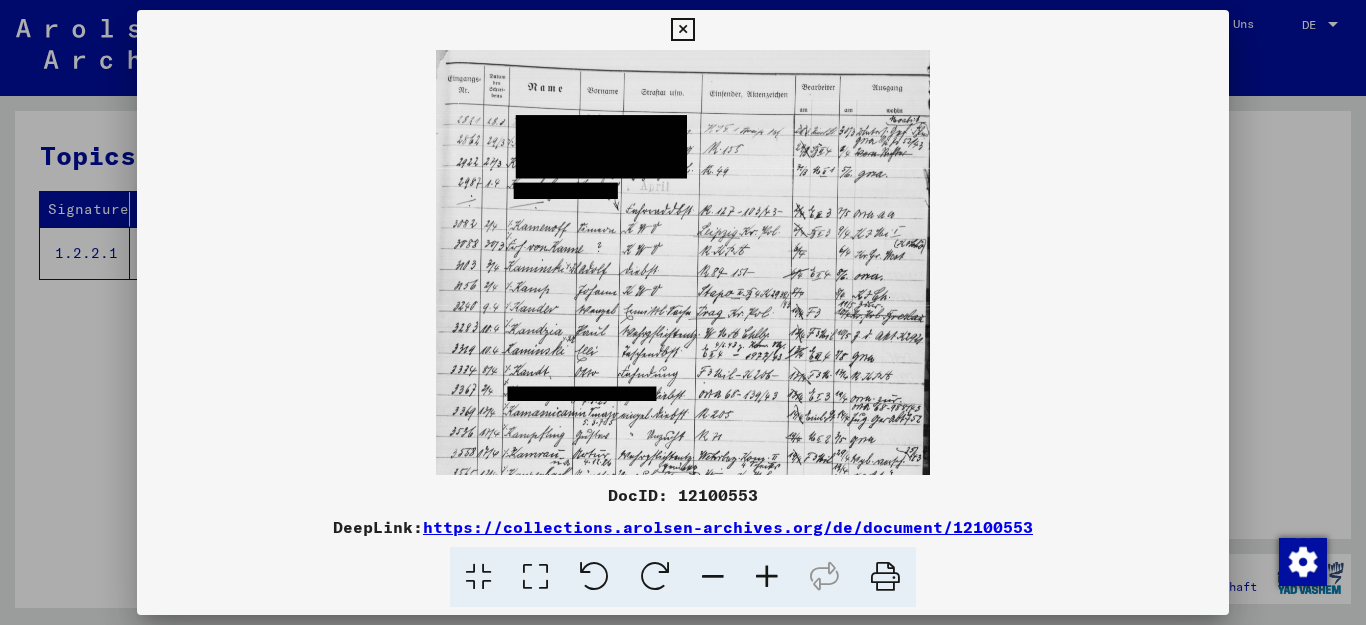 click at bounding box center (767, 577) 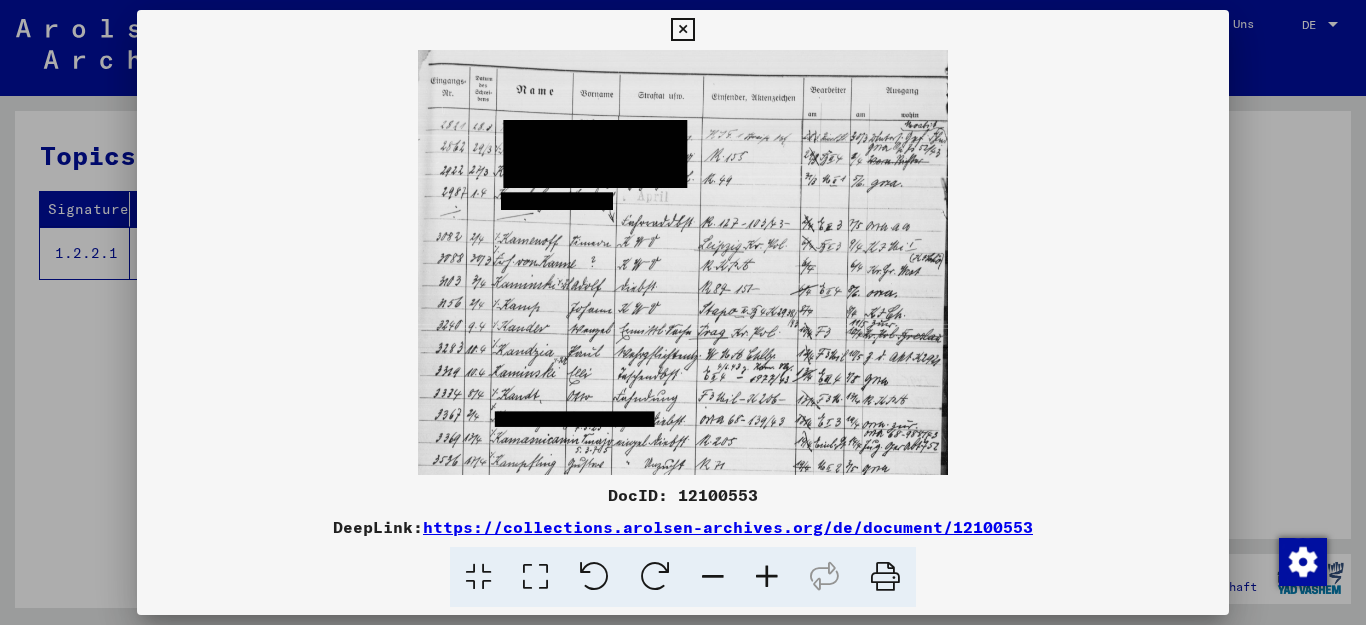 click at bounding box center [683, 412] 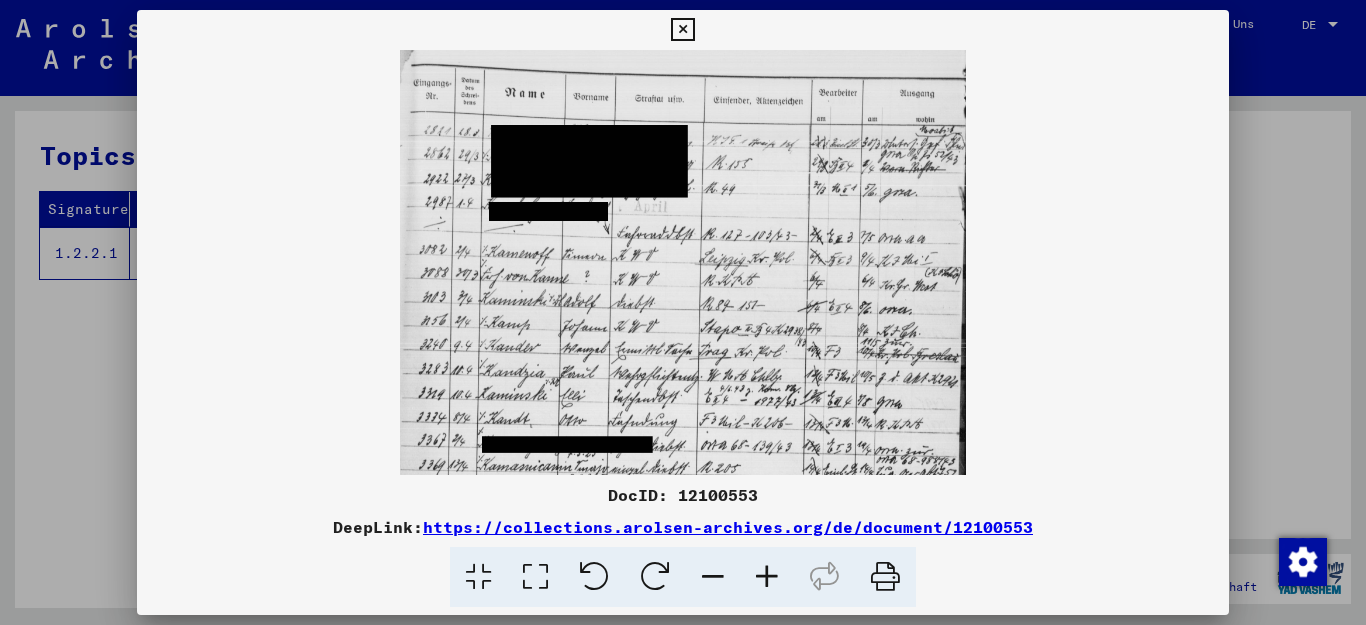 click at bounding box center [767, 577] 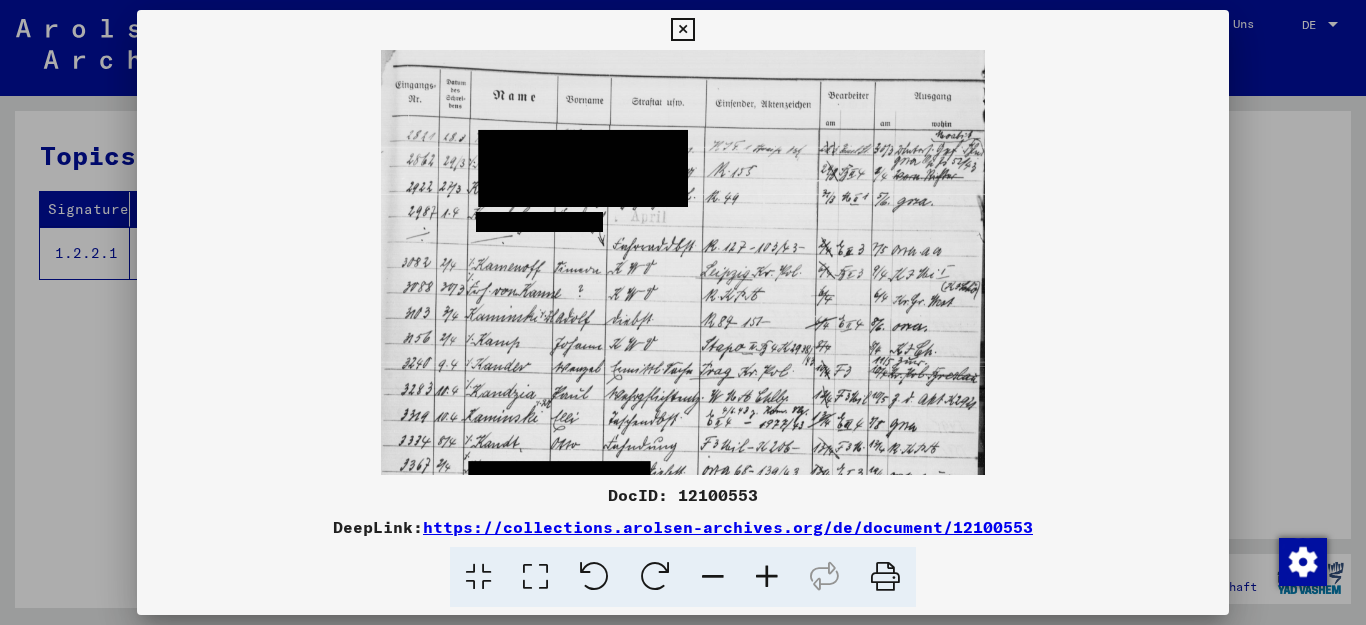 click at bounding box center [767, 577] 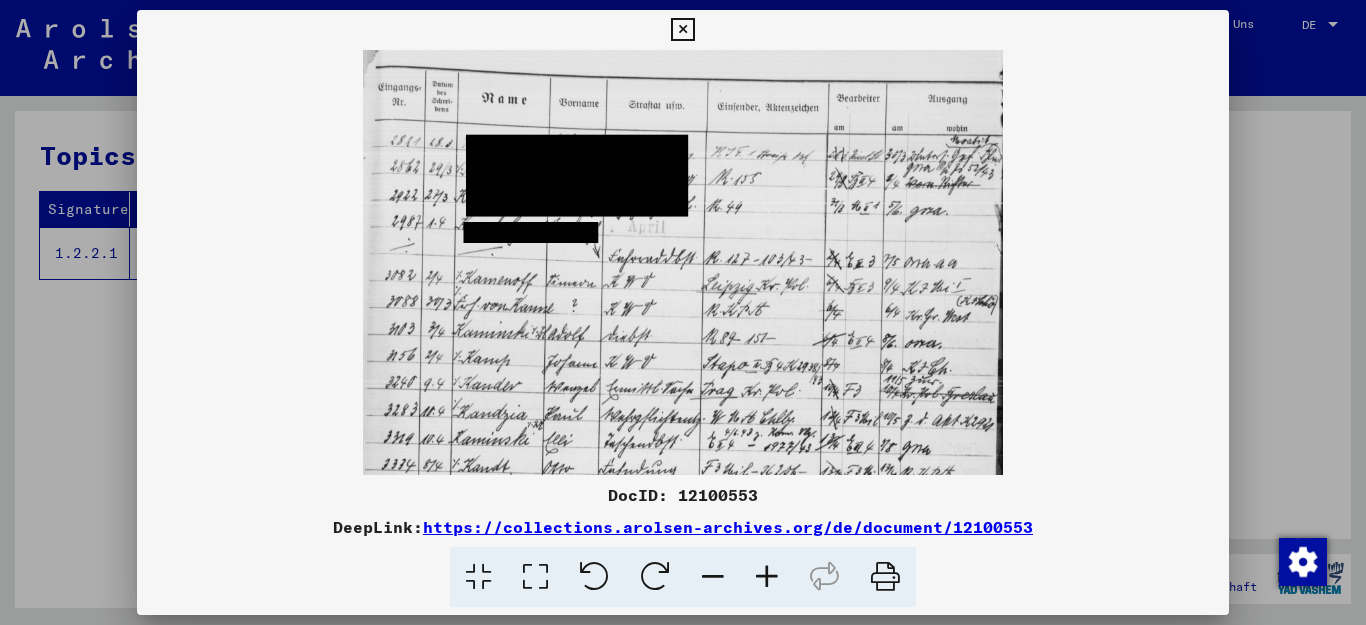 click at bounding box center [767, 577] 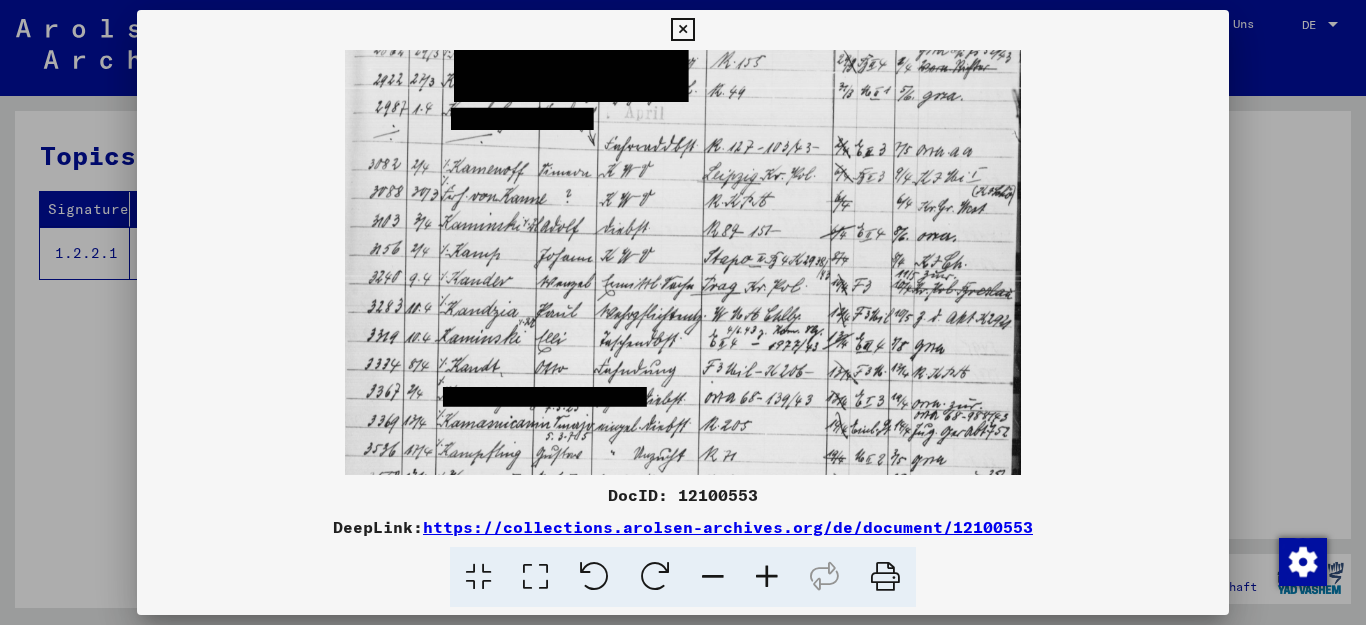 scroll, scrollTop: 130, scrollLeft: 0, axis: vertical 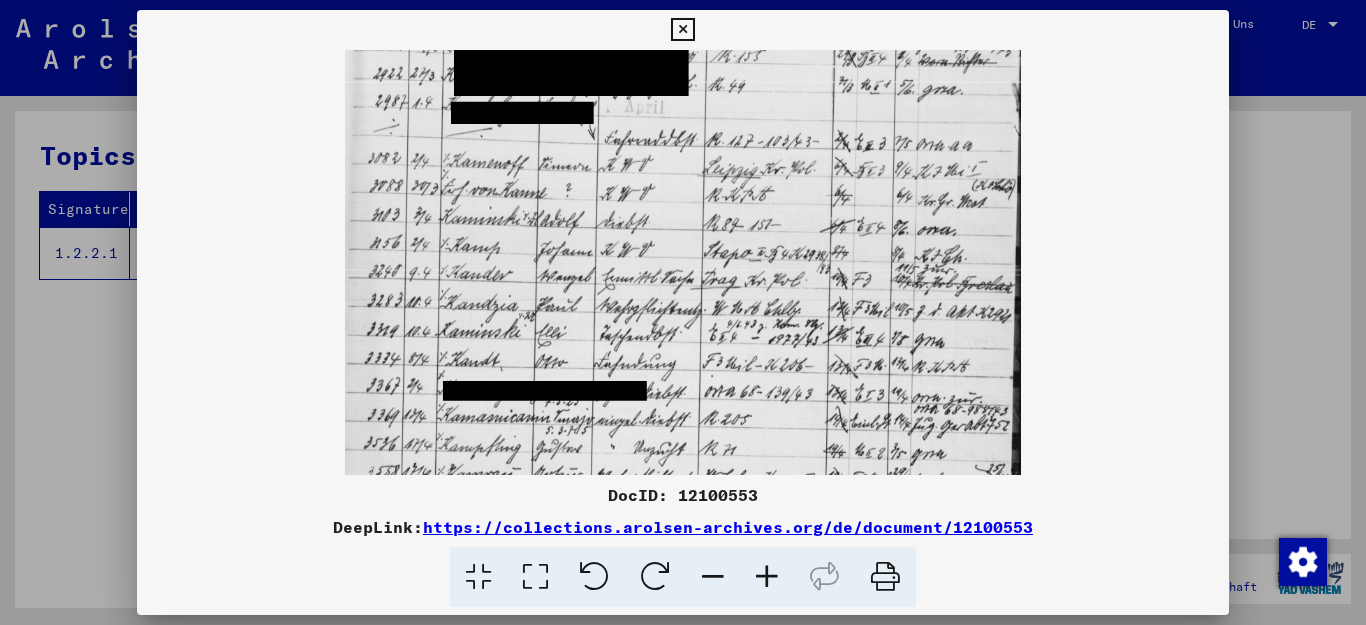 drag, startPoint x: 750, startPoint y: 277, endPoint x: 739, endPoint y: 147, distance: 130.46455 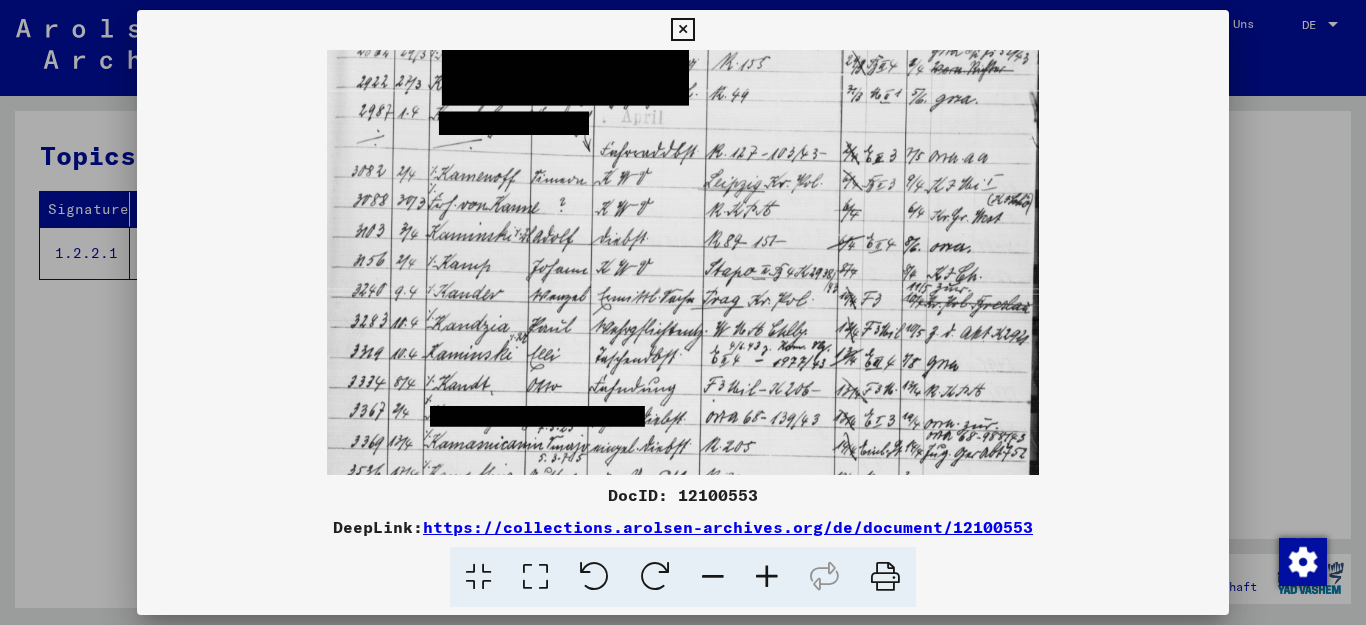 click at bounding box center [767, 577] 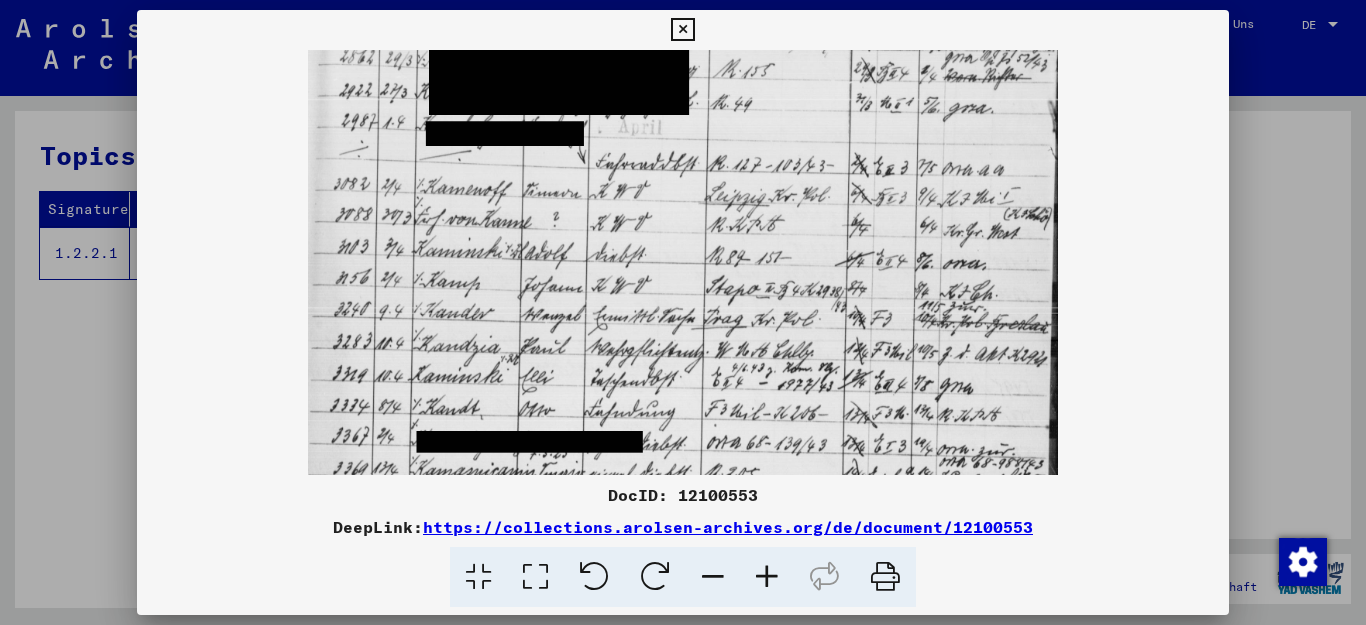 click at bounding box center (767, 577) 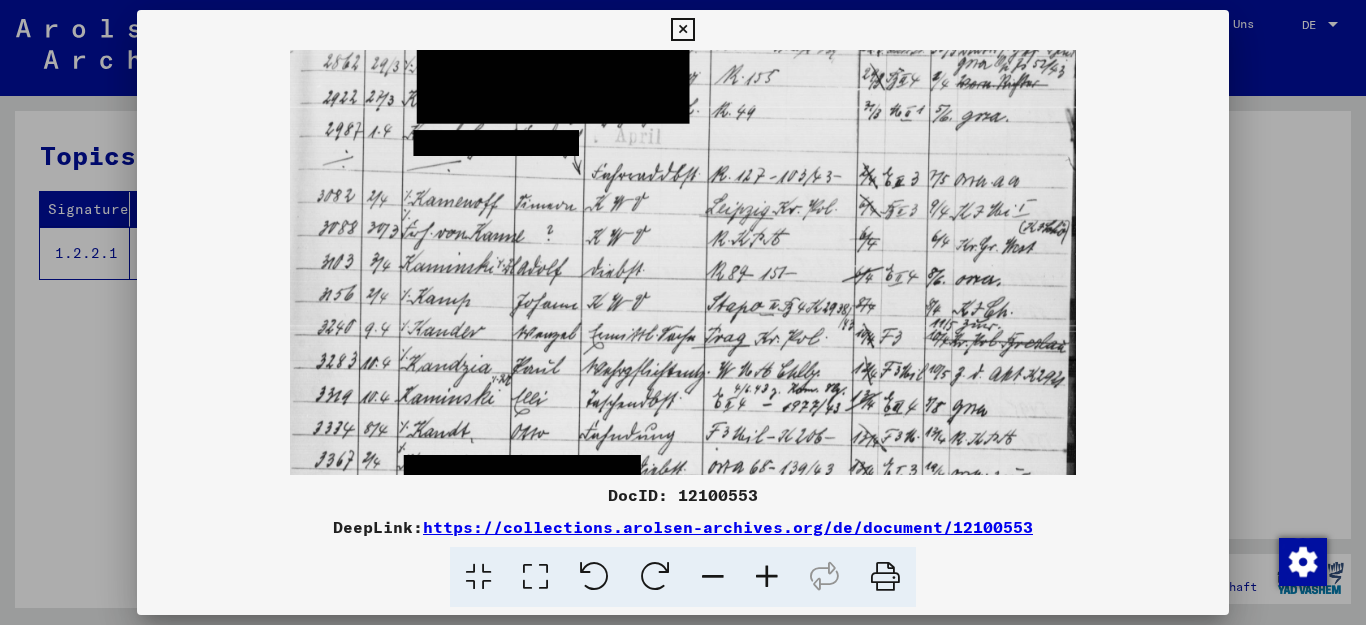 scroll, scrollTop: 142, scrollLeft: 0, axis: vertical 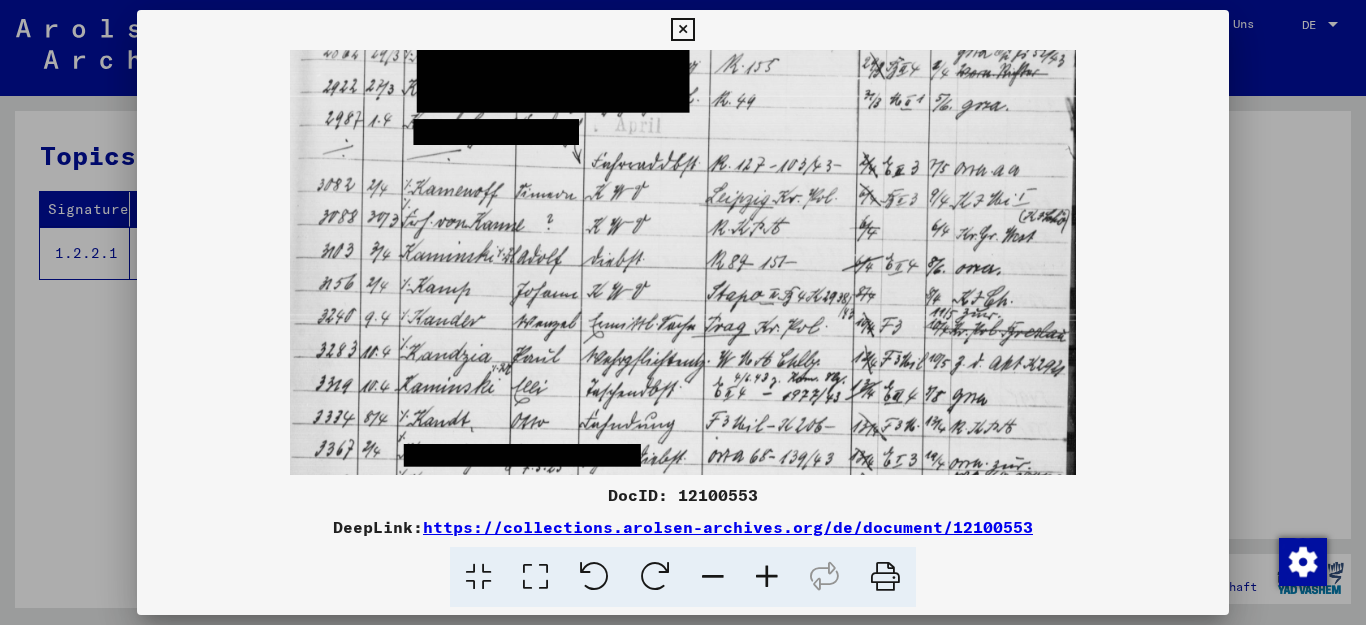 drag, startPoint x: 786, startPoint y: 417, endPoint x: 710, endPoint y: 405, distance: 76.941536 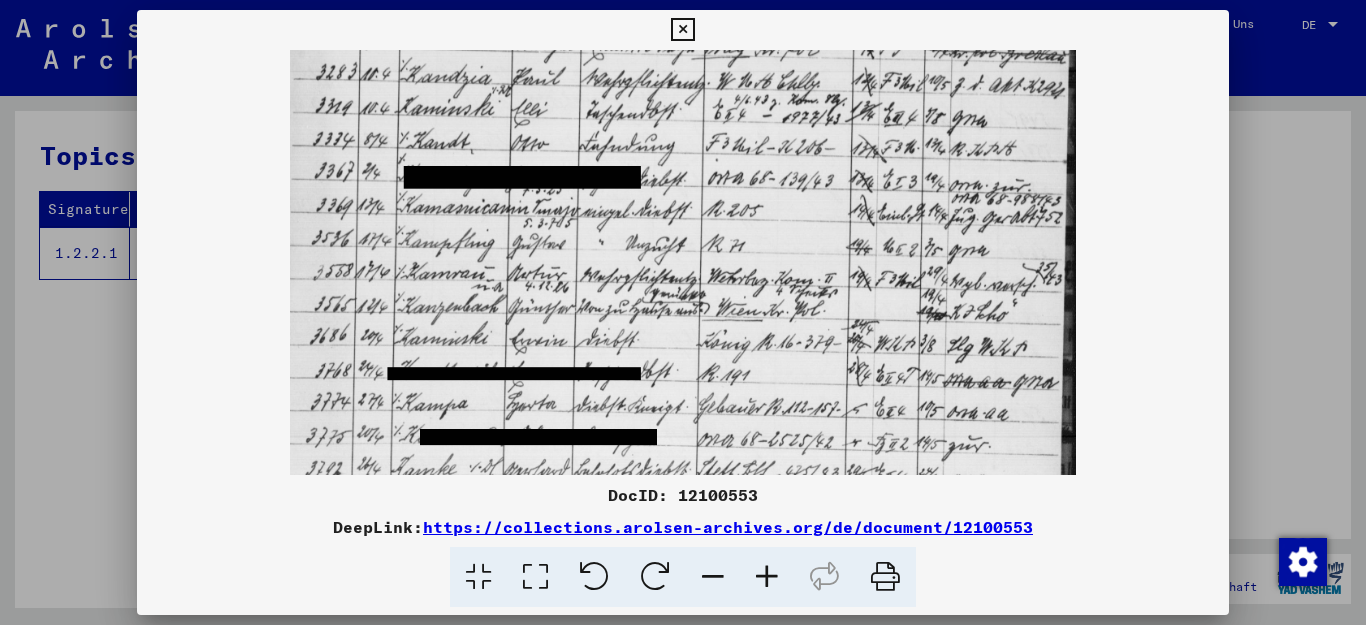 scroll, scrollTop: 421, scrollLeft: 0, axis: vertical 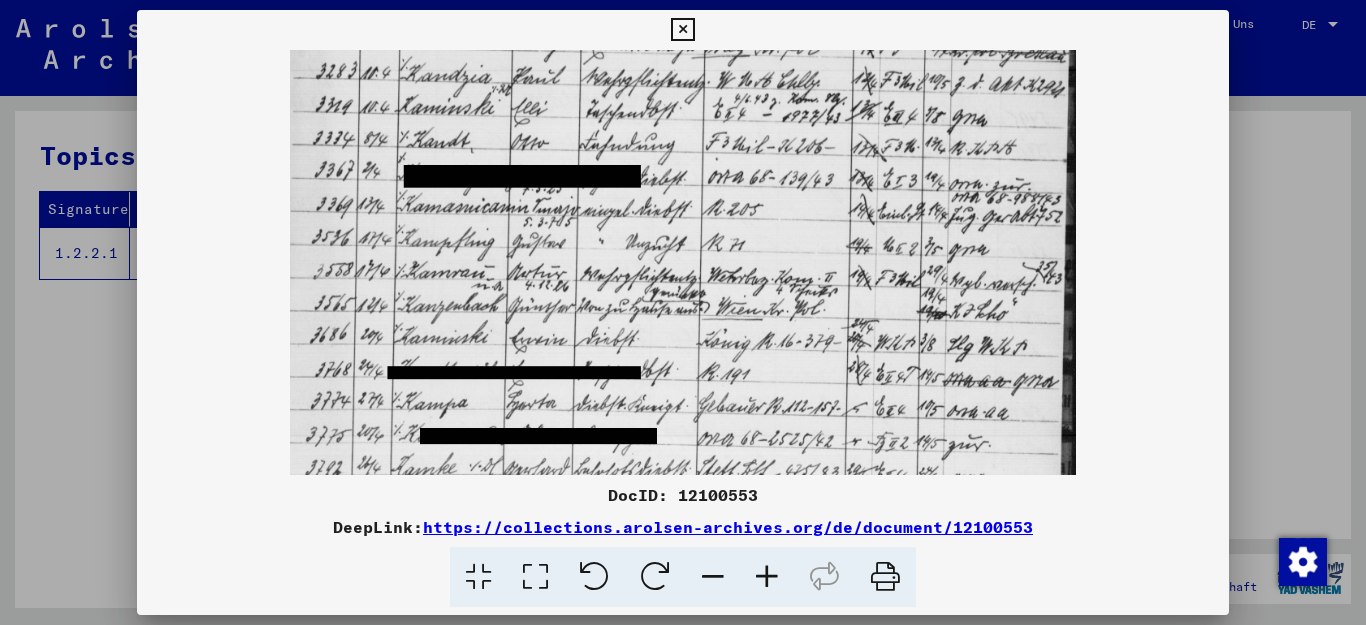drag, startPoint x: 945, startPoint y: 65, endPoint x: 928, endPoint y: 70, distance: 17.720045 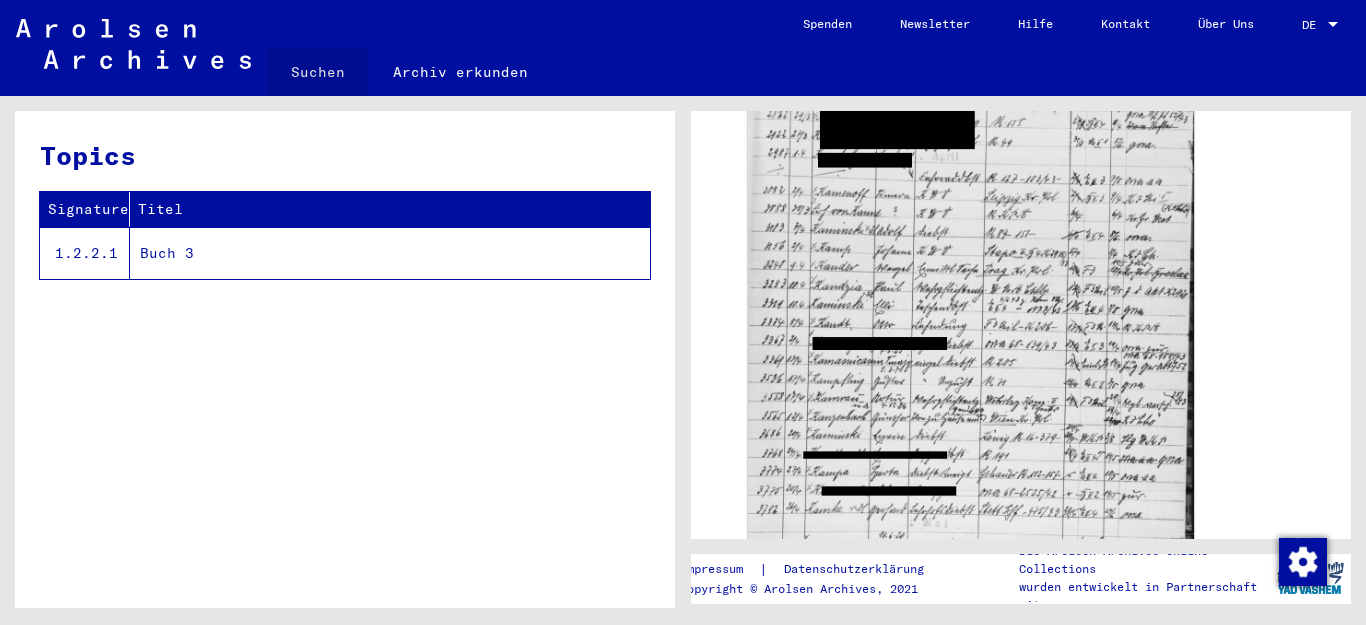click on "Suchen" 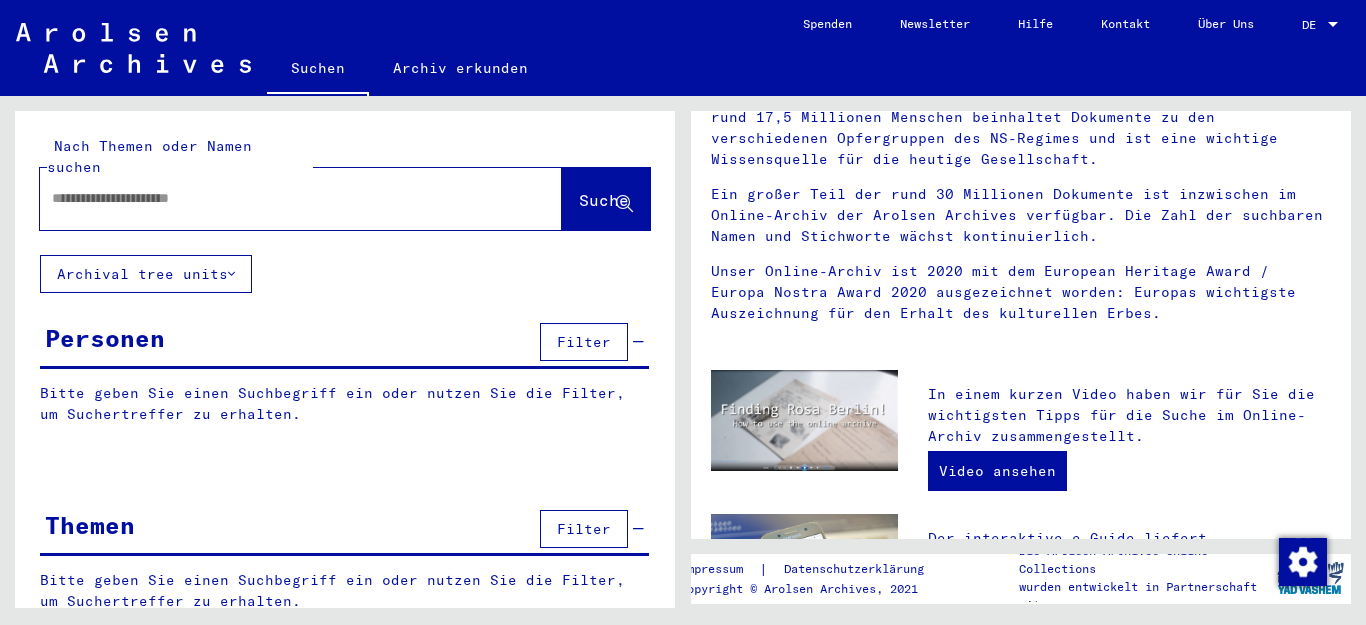 scroll, scrollTop: 324, scrollLeft: 0, axis: vertical 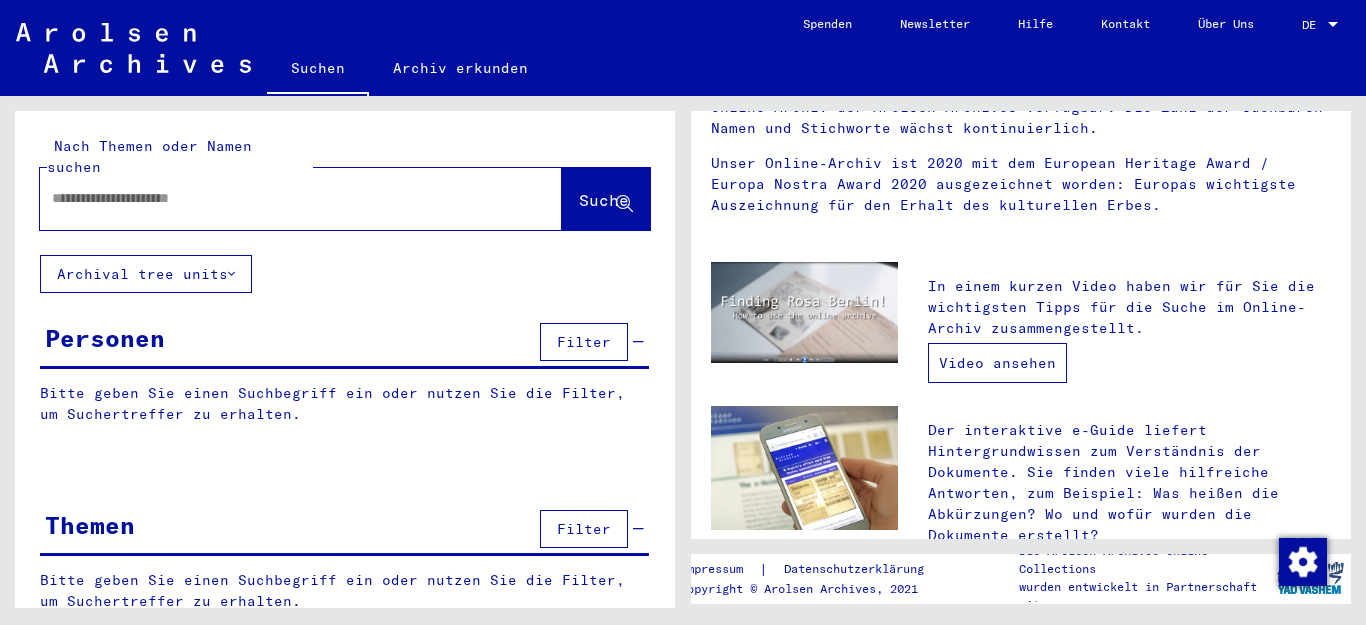 click on "Video ansehen" at bounding box center [997, 363] 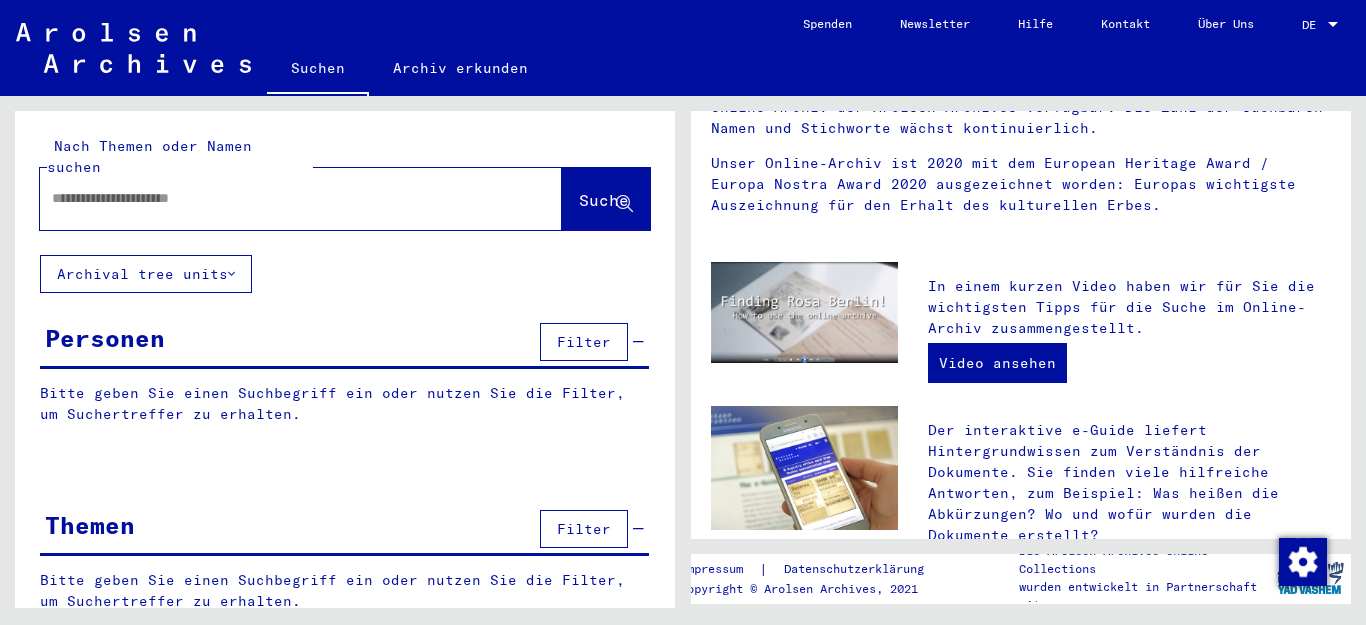 click 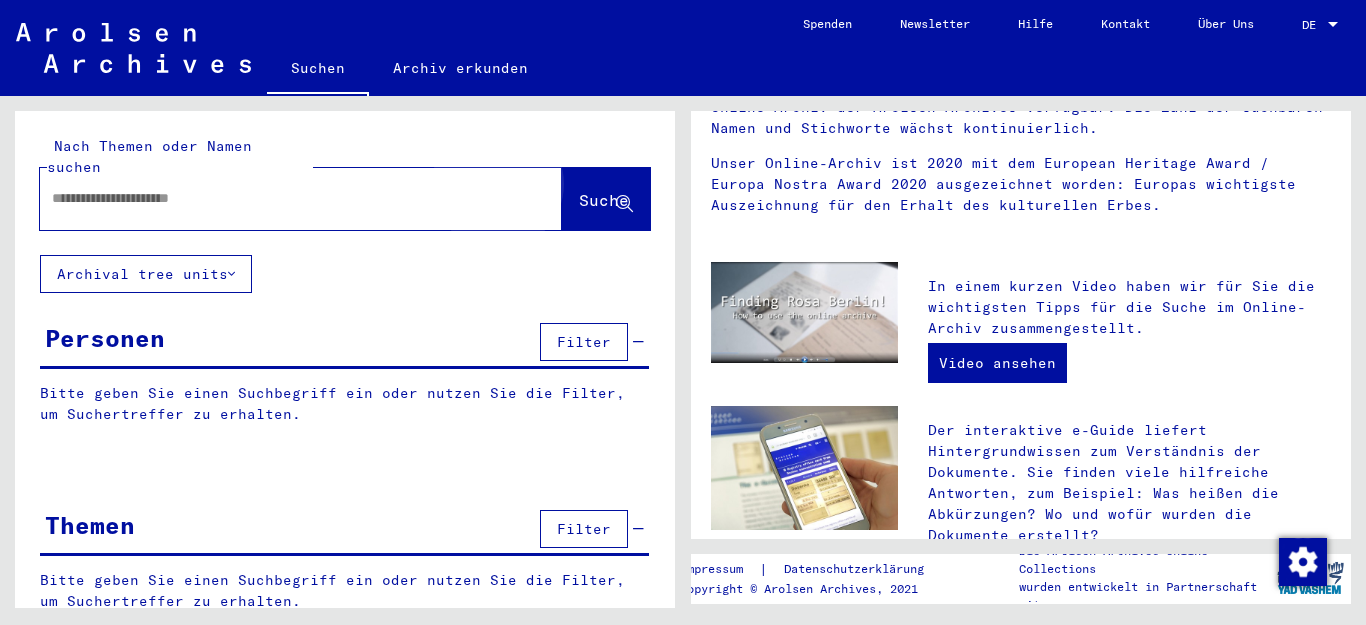 click on "Suche" 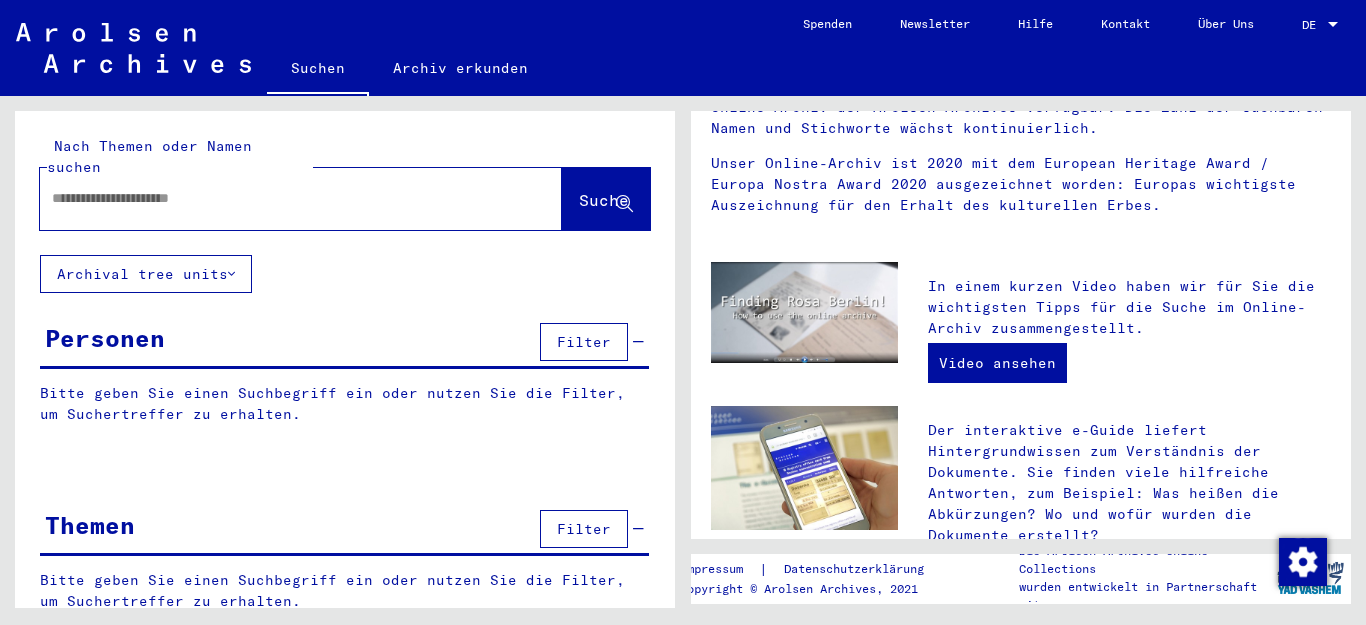 click at bounding box center [277, 198] 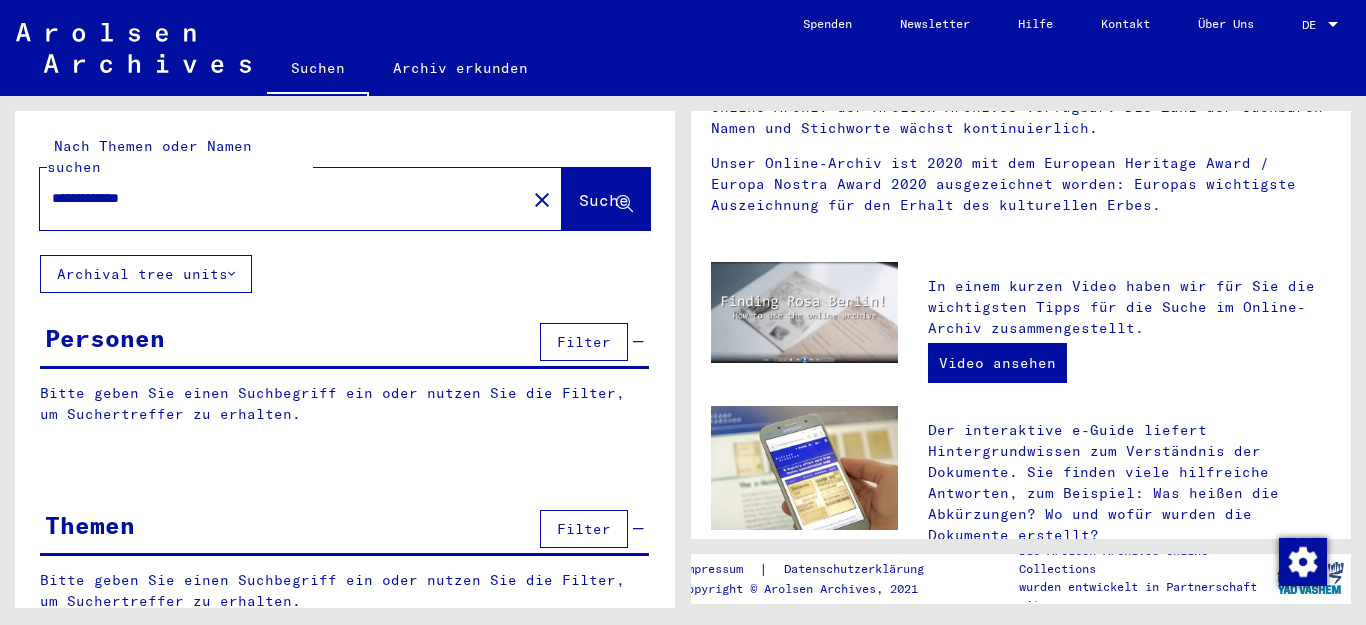 type on "**********" 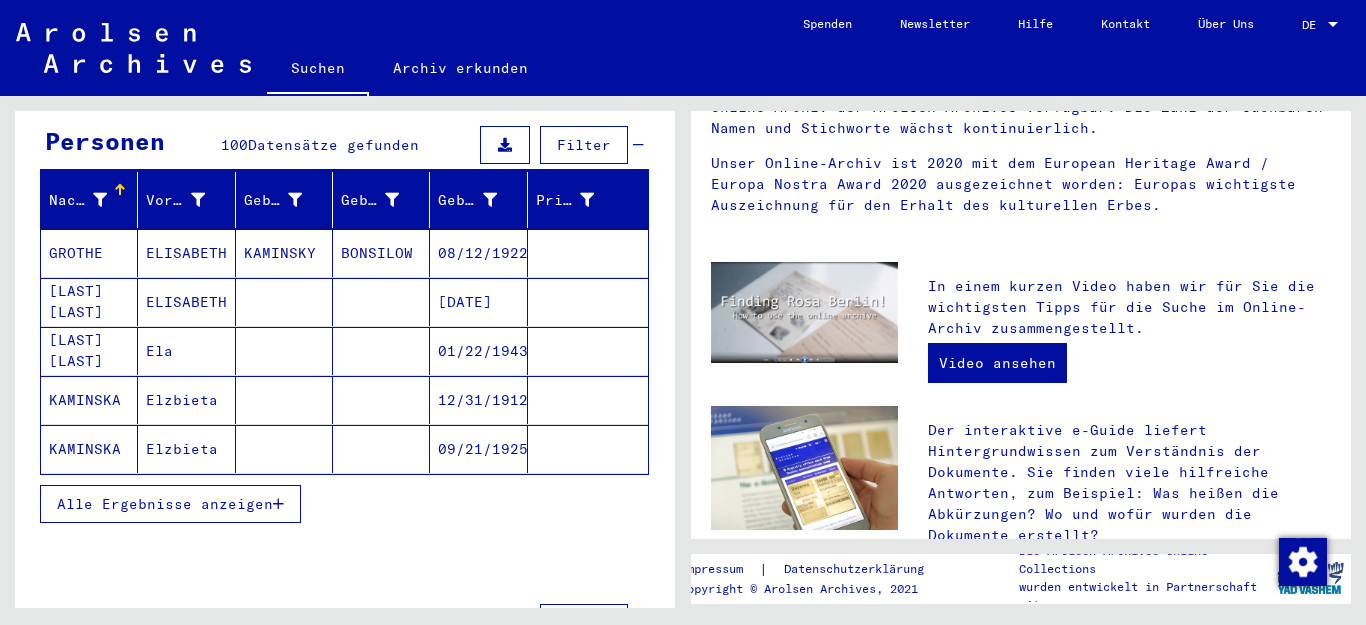 scroll, scrollTop: 148, scrollLeft: 0, axis: vertical 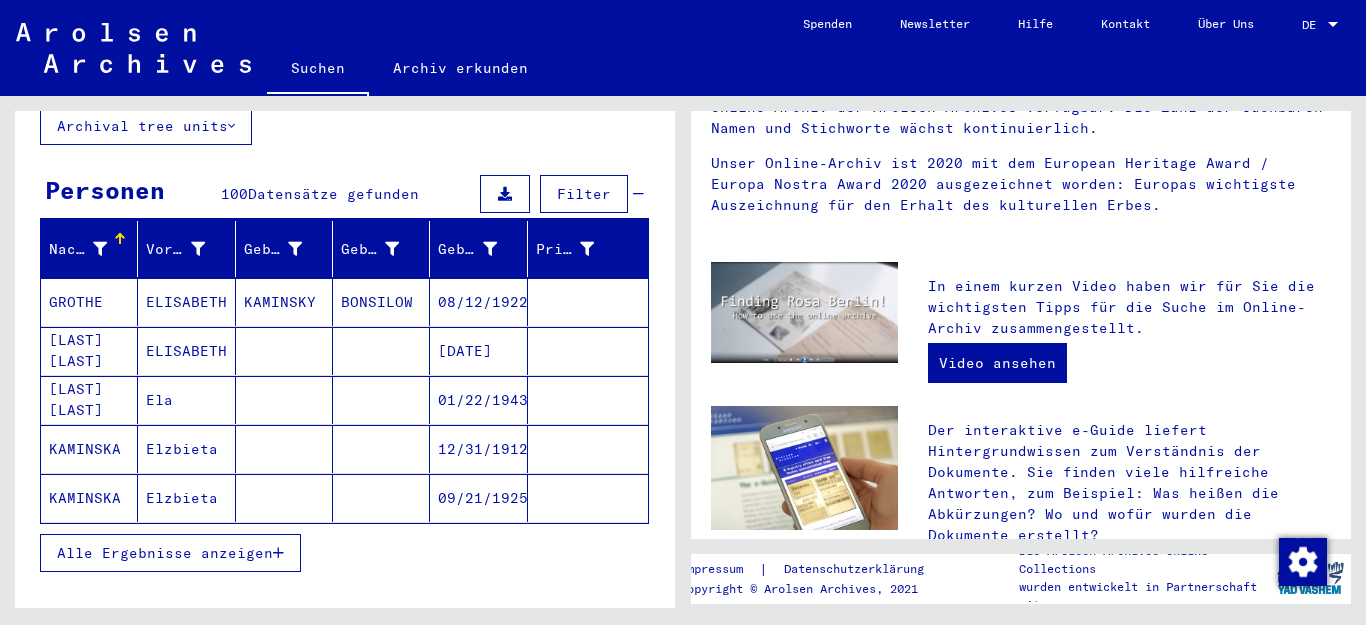 click on "Alle Ergebnisse anzeigen" at bounding box center [165, 553] 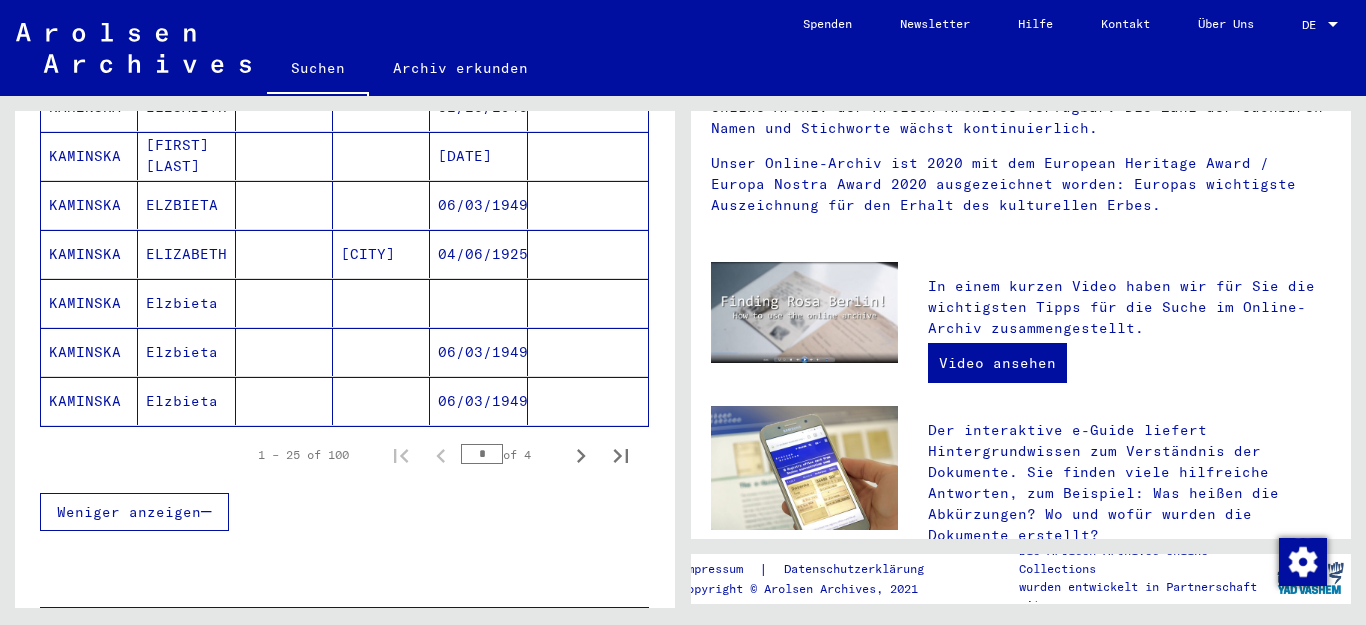 scroll, scrollTop: 1228, scrollLeft: 0, axis: vertical 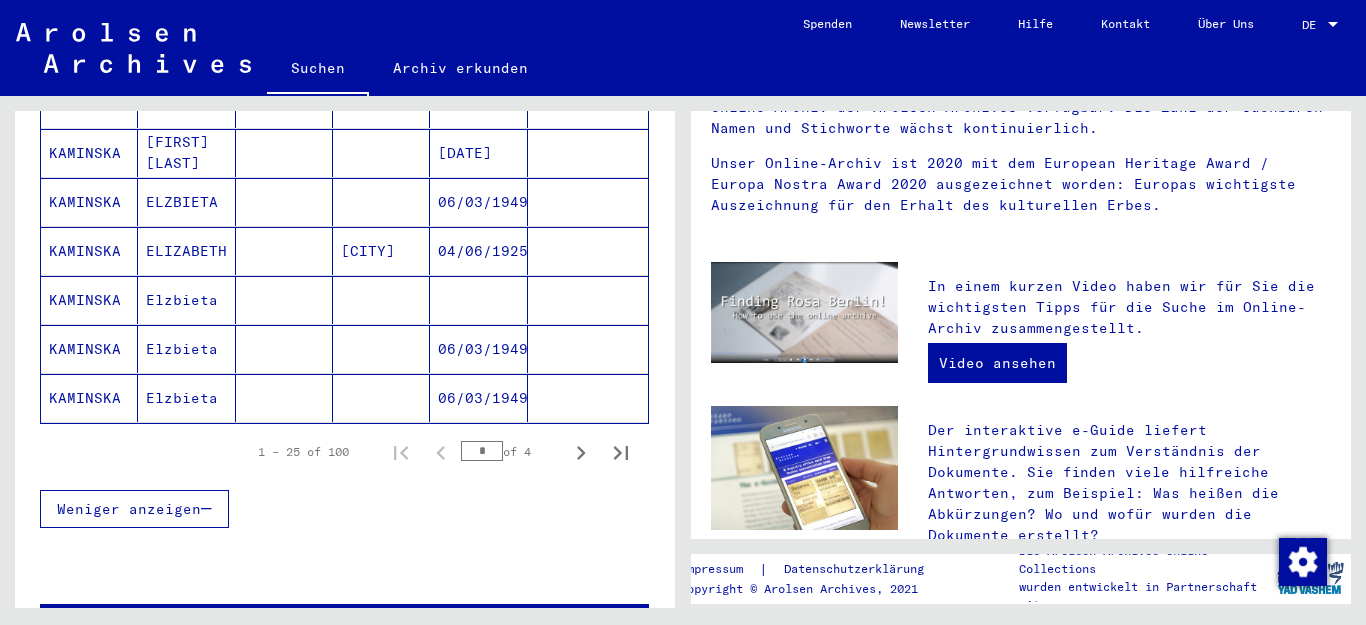 click on "Weniger anzeigen" at bounding box center (129, 509) 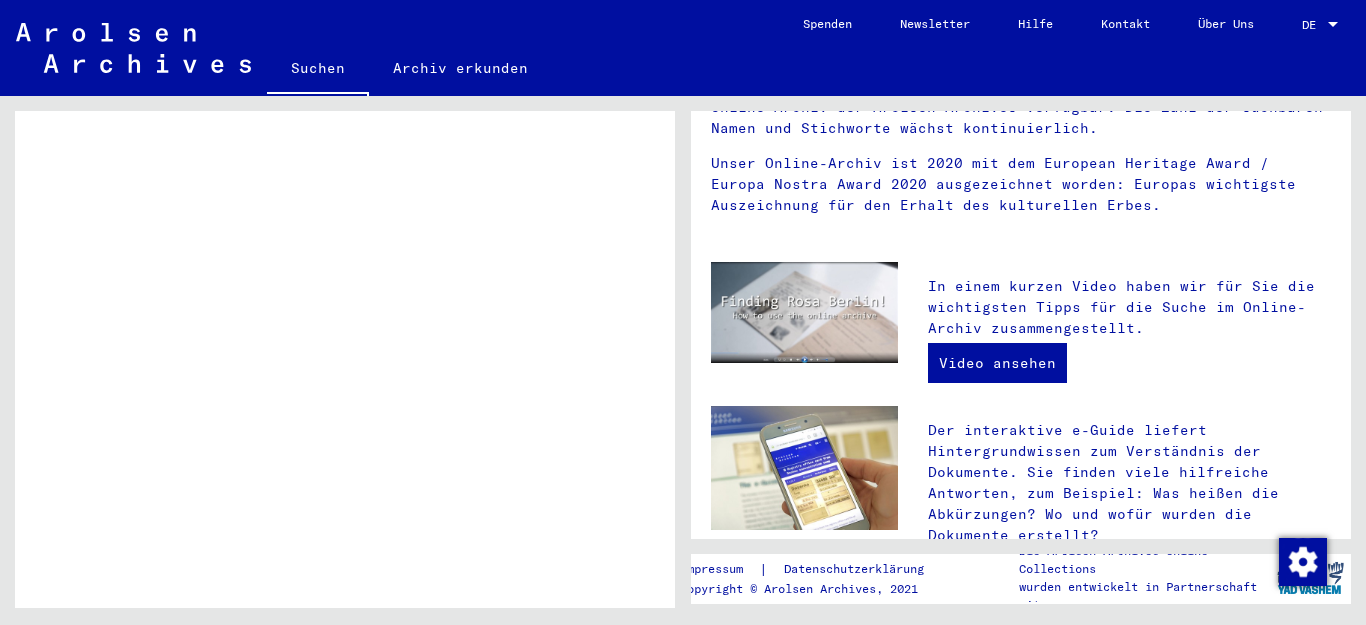 scroll, scrollTop: 0, scrollLeft: 0, axis: both 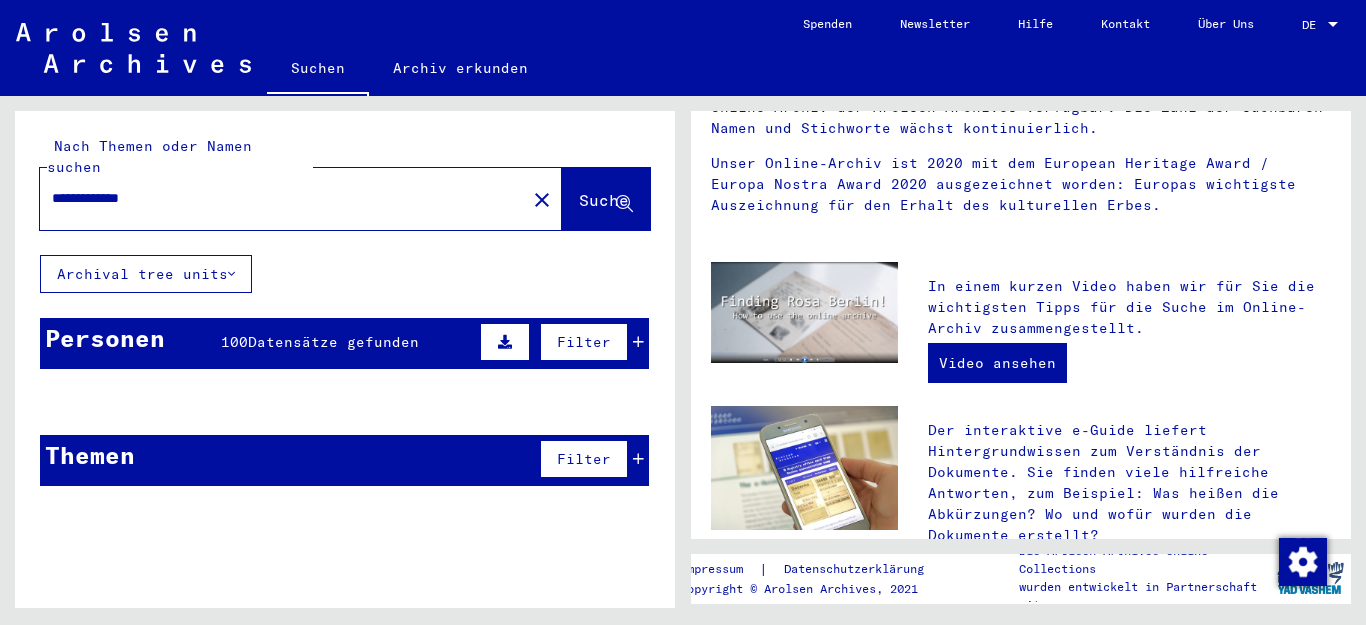 click on "Filter" at bounding box center [584, 342] 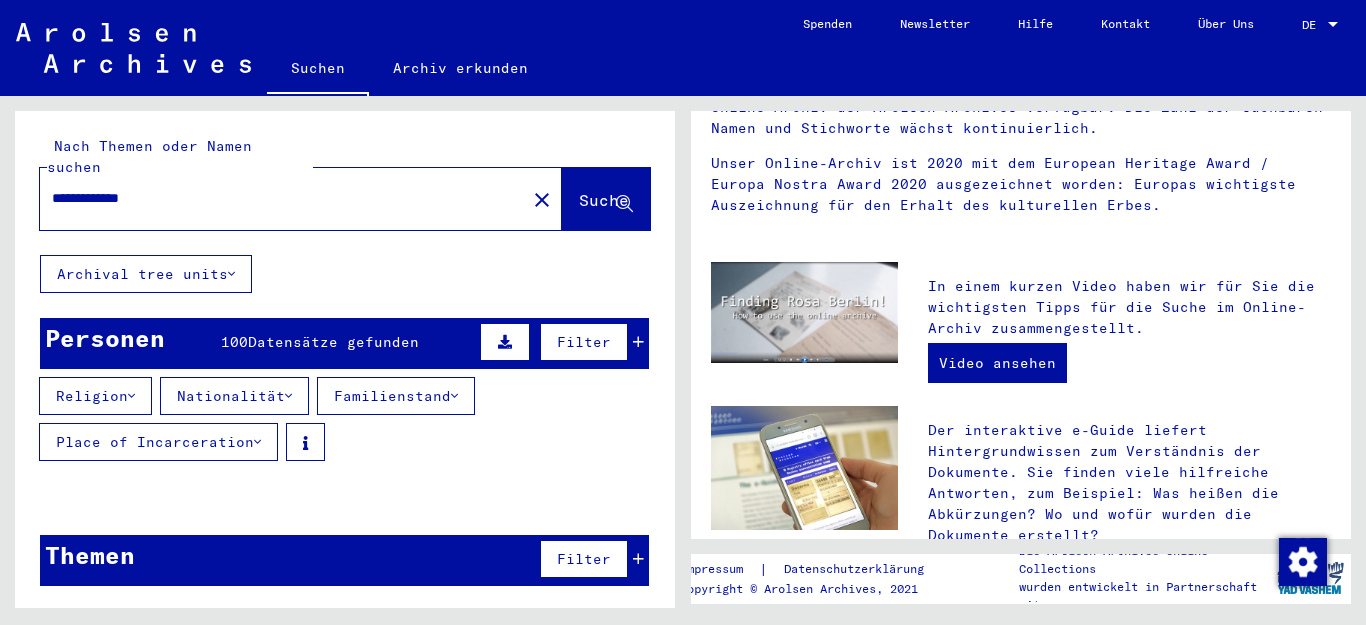 click at bounding box center [131, 396] 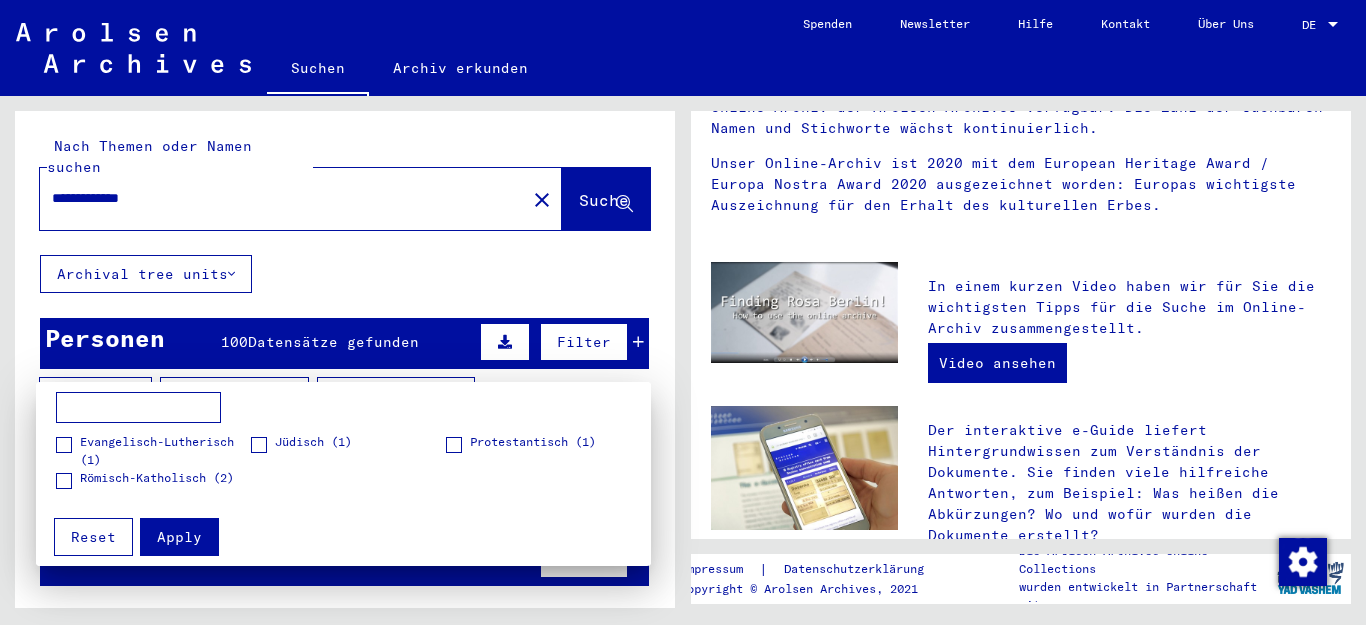 click at bounding box center [683, 312] 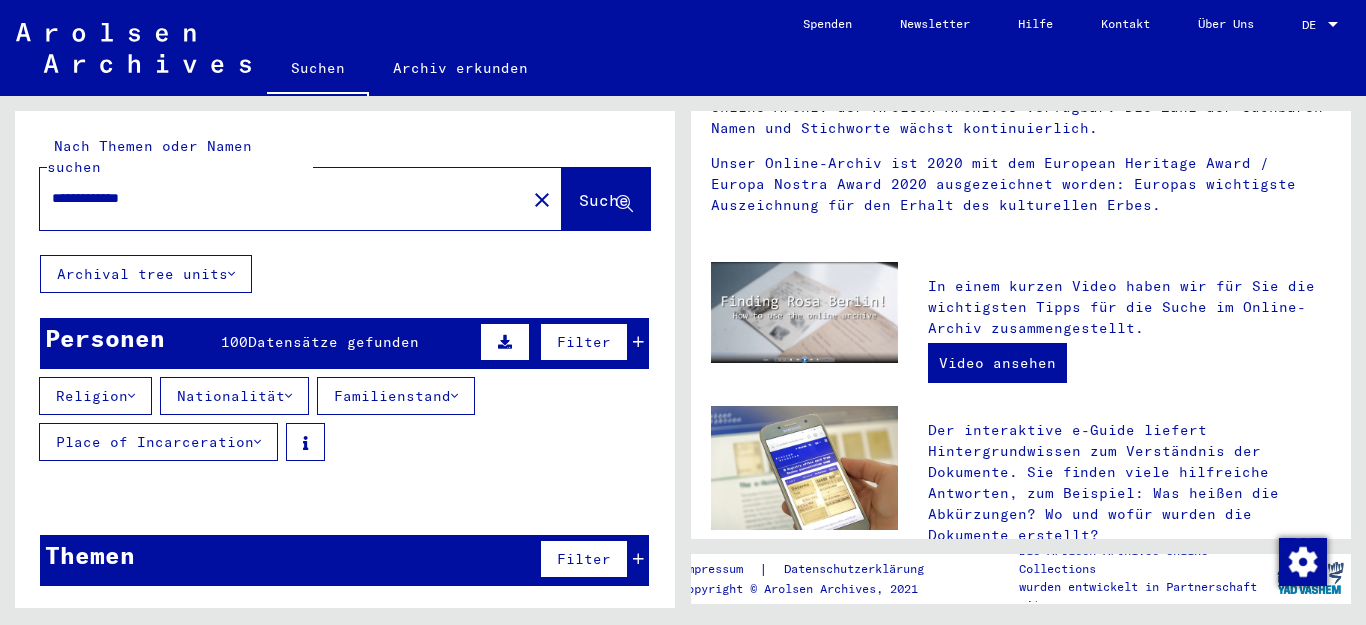 click on "Familienstand" at bounding box center (396, 396) 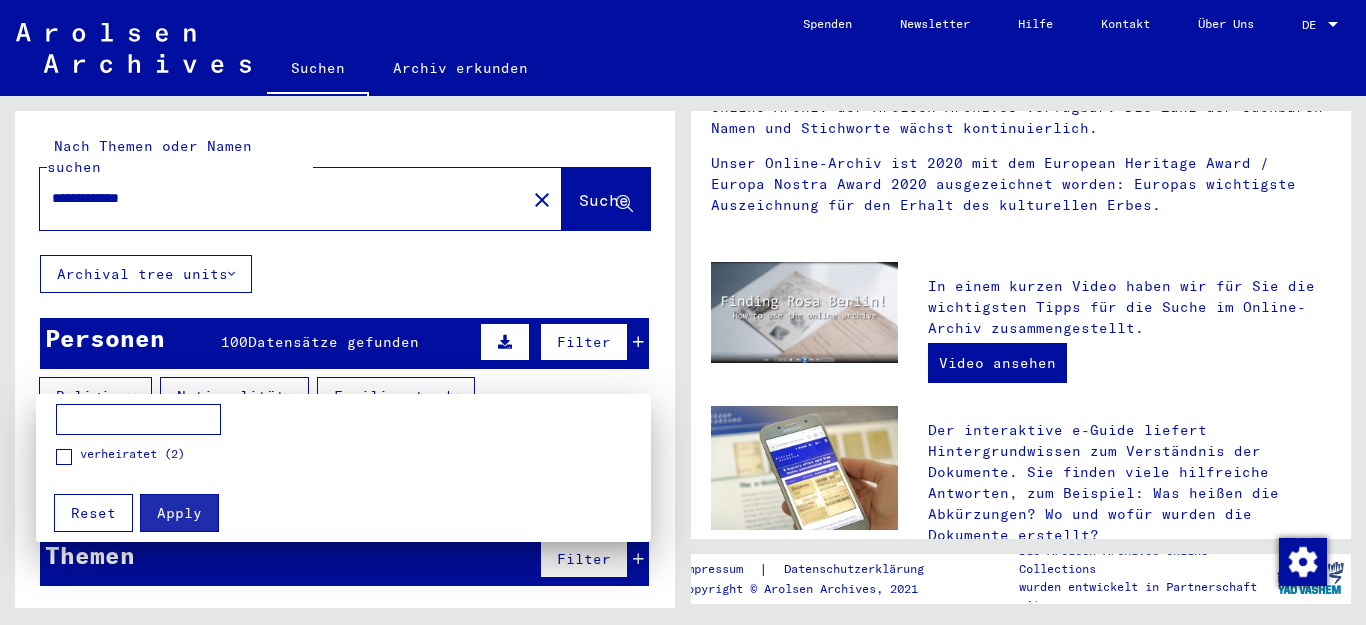 click at bounding box center [683, 312] 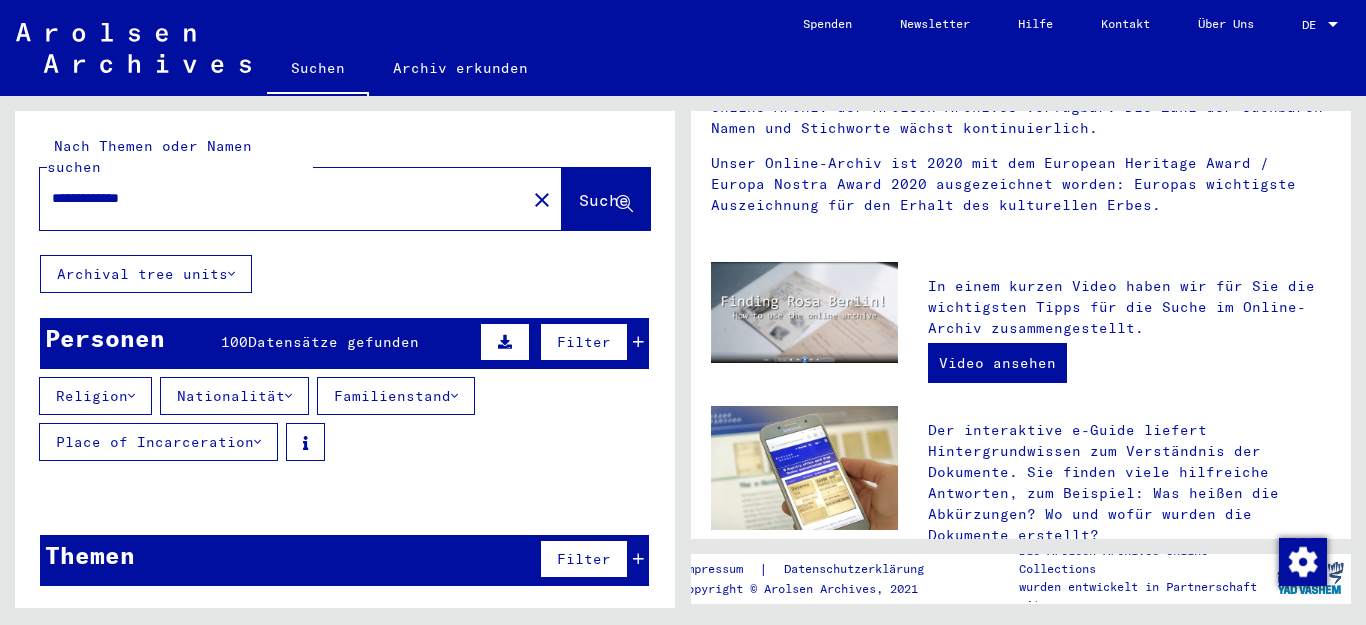 click on "Nationalität" at bounding box center (234, 396) 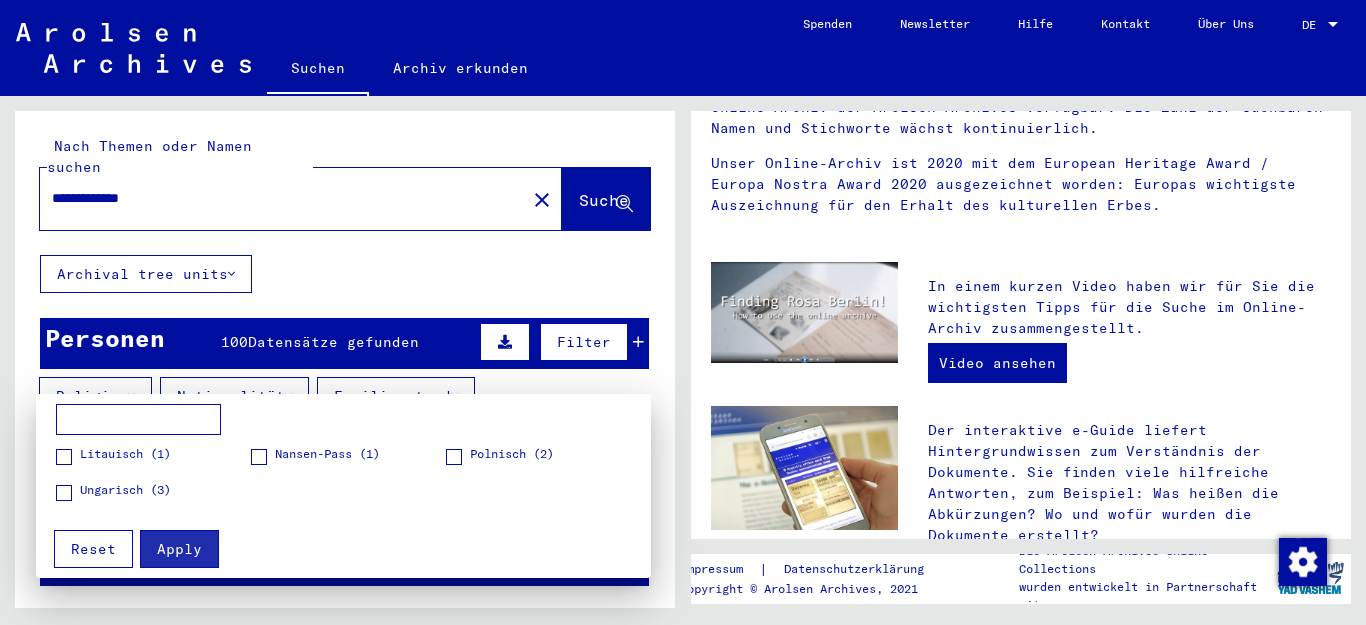 click at bounding box center [683, 312] 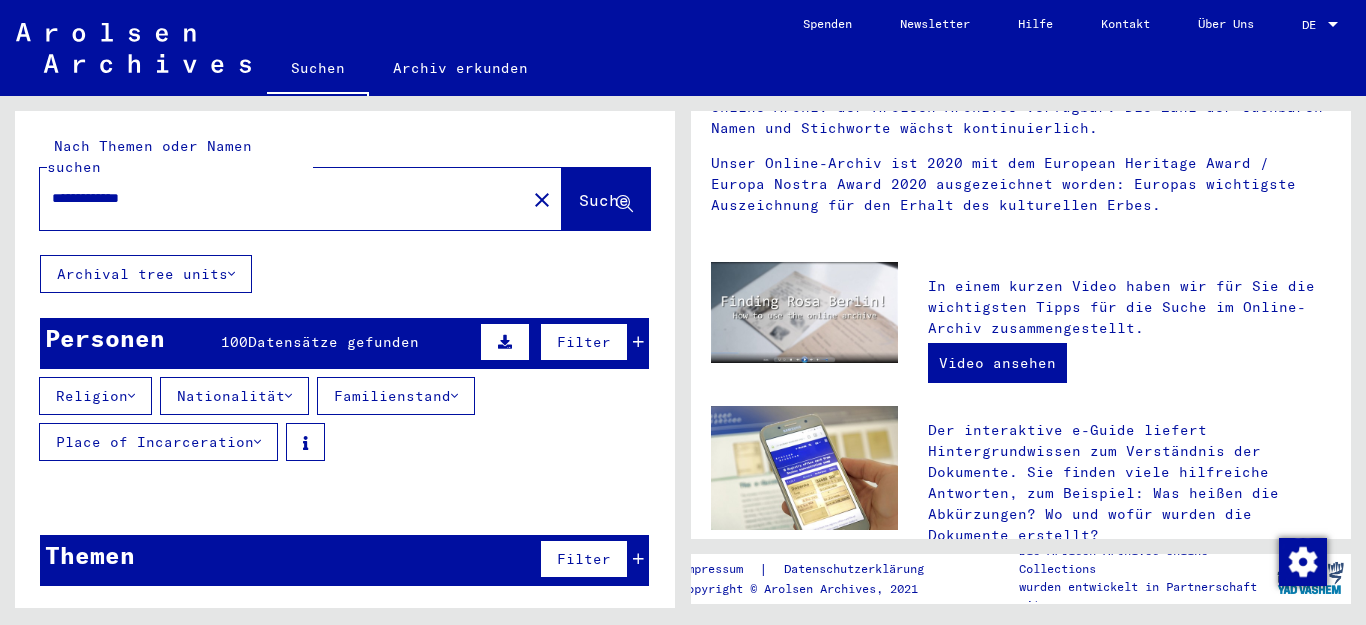 click on "Archival tree units" 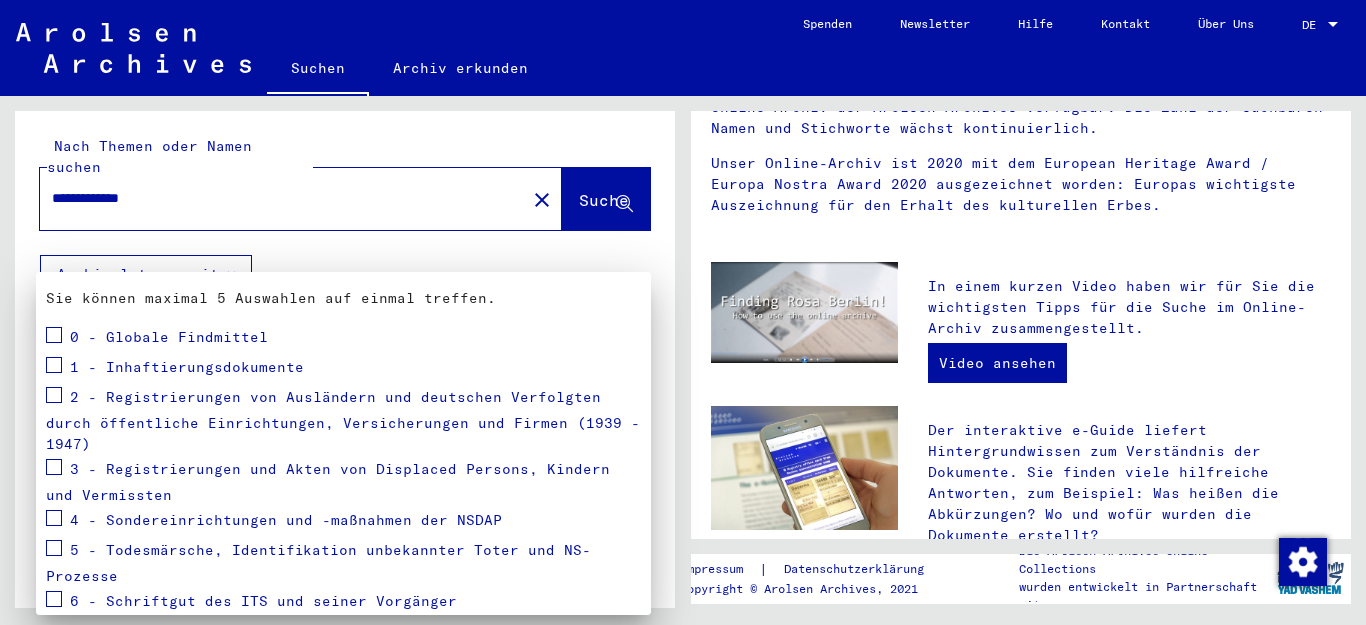 scroll, scrollTop: 107, scrollLeft: 0, axis: vertical 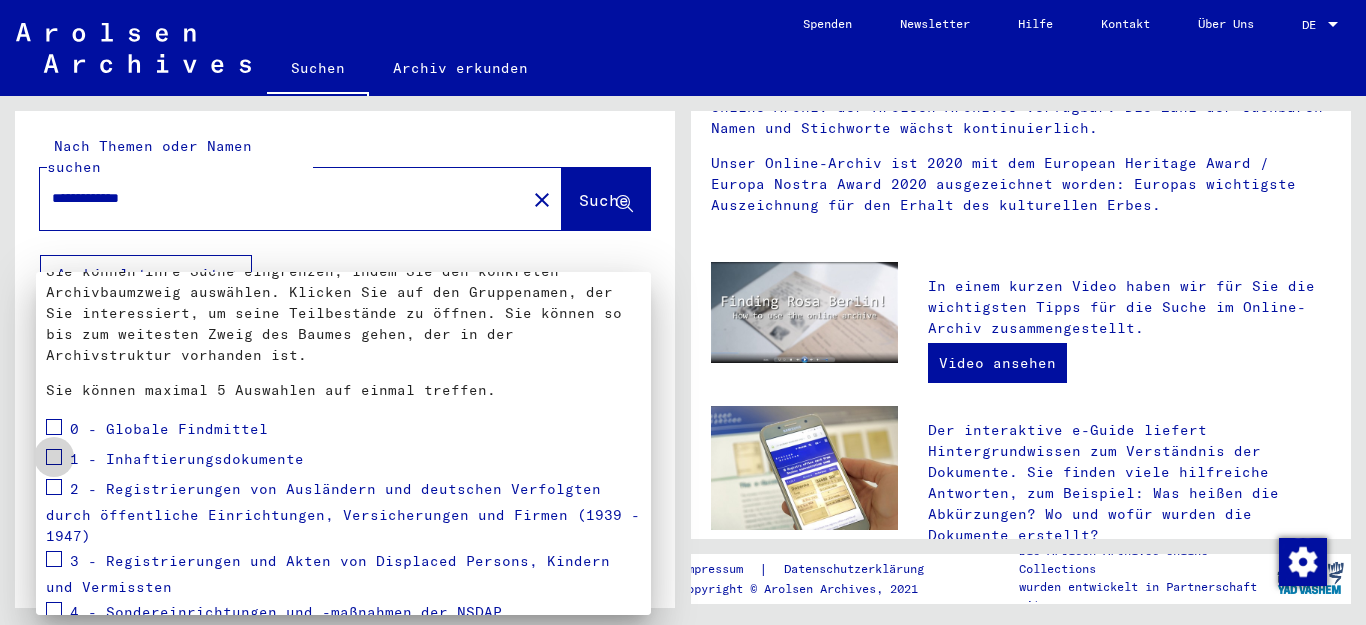 click at bounding box center [54, 457] 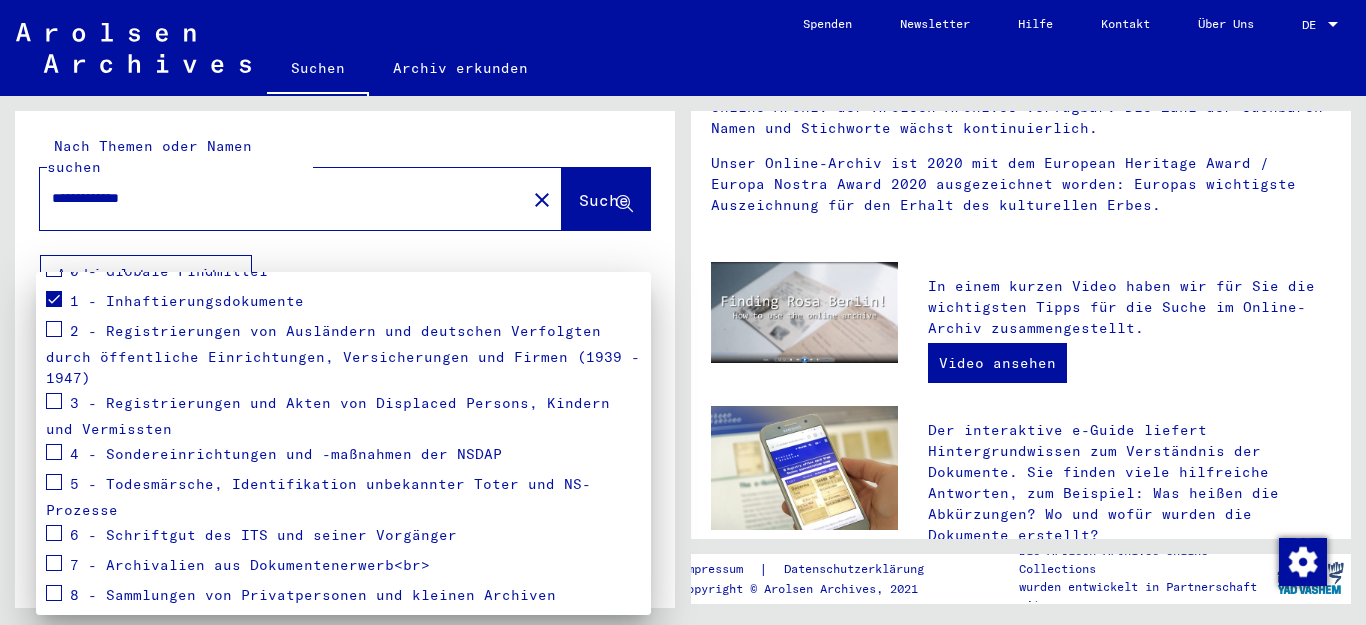 scroll, scrollTop: 323, scrollLeft: 0, axis: vertical 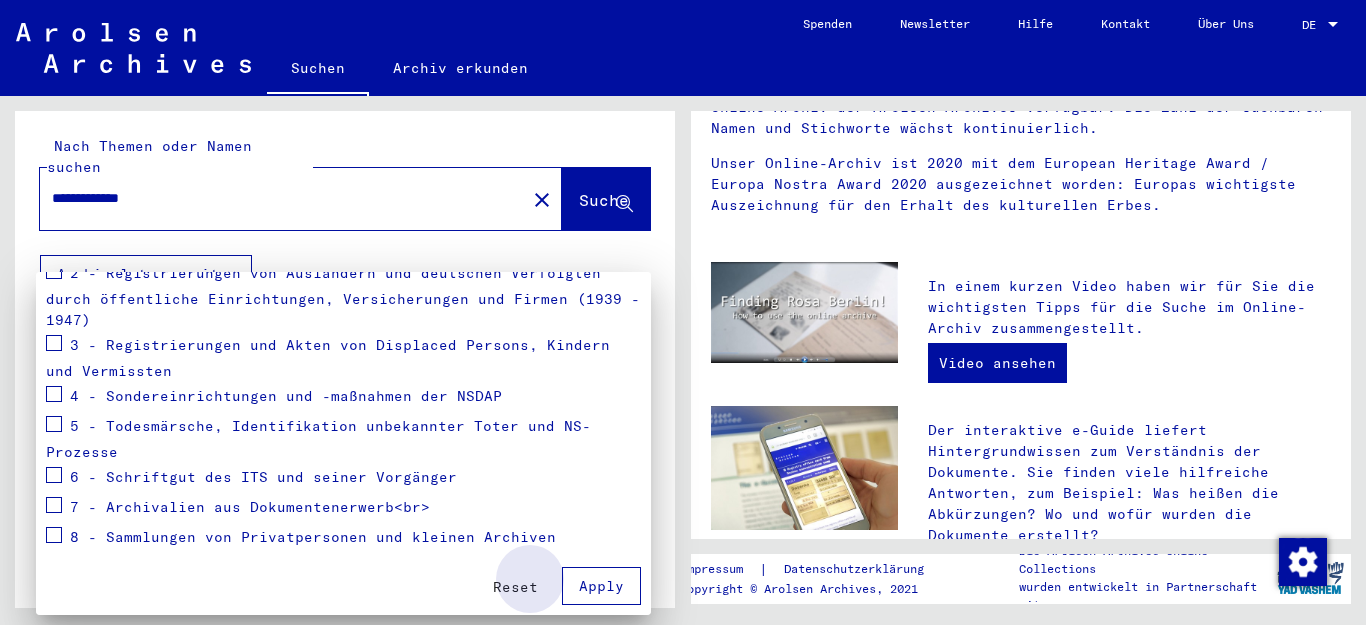 click on "Apply" at bounding box center [601, 586] 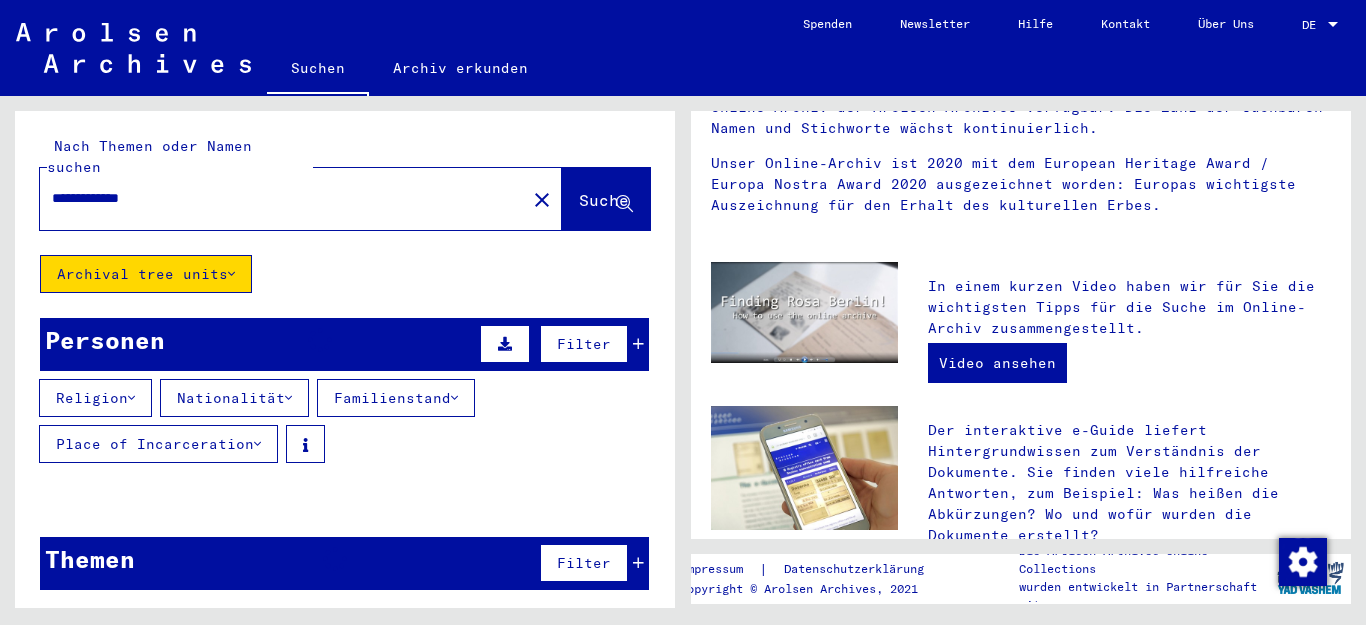 click on "Titel" at bounding box center (484, 608) 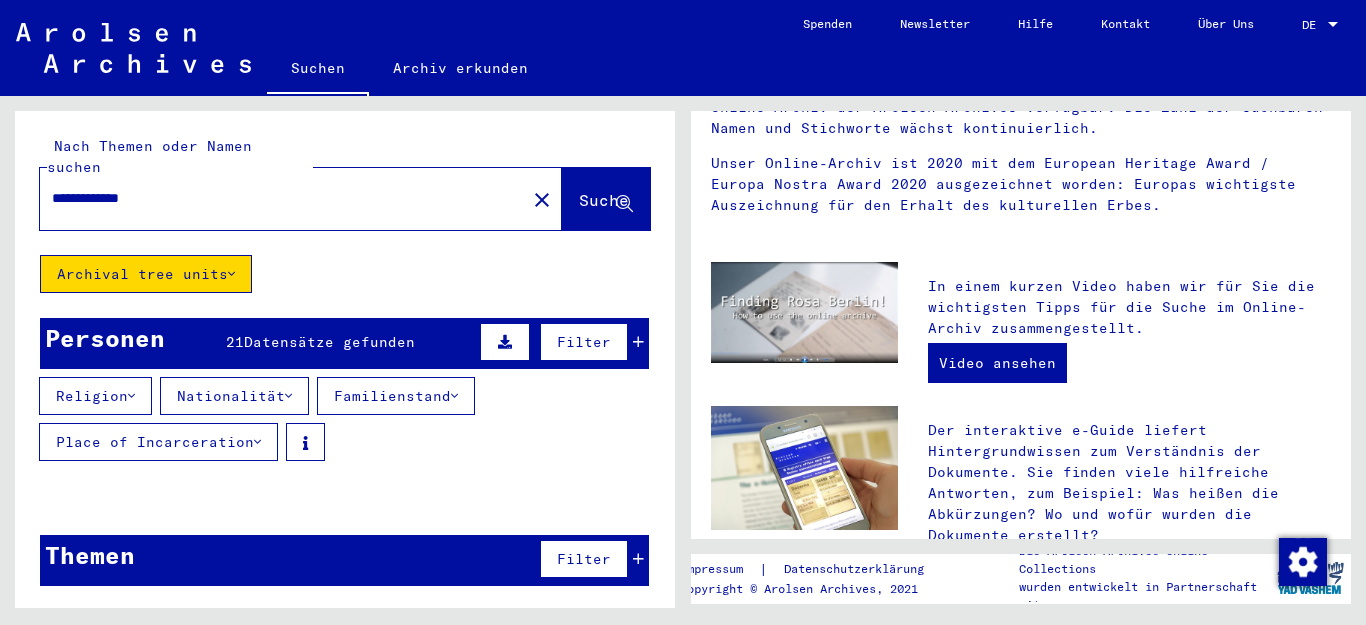 click on "Archival tree units" 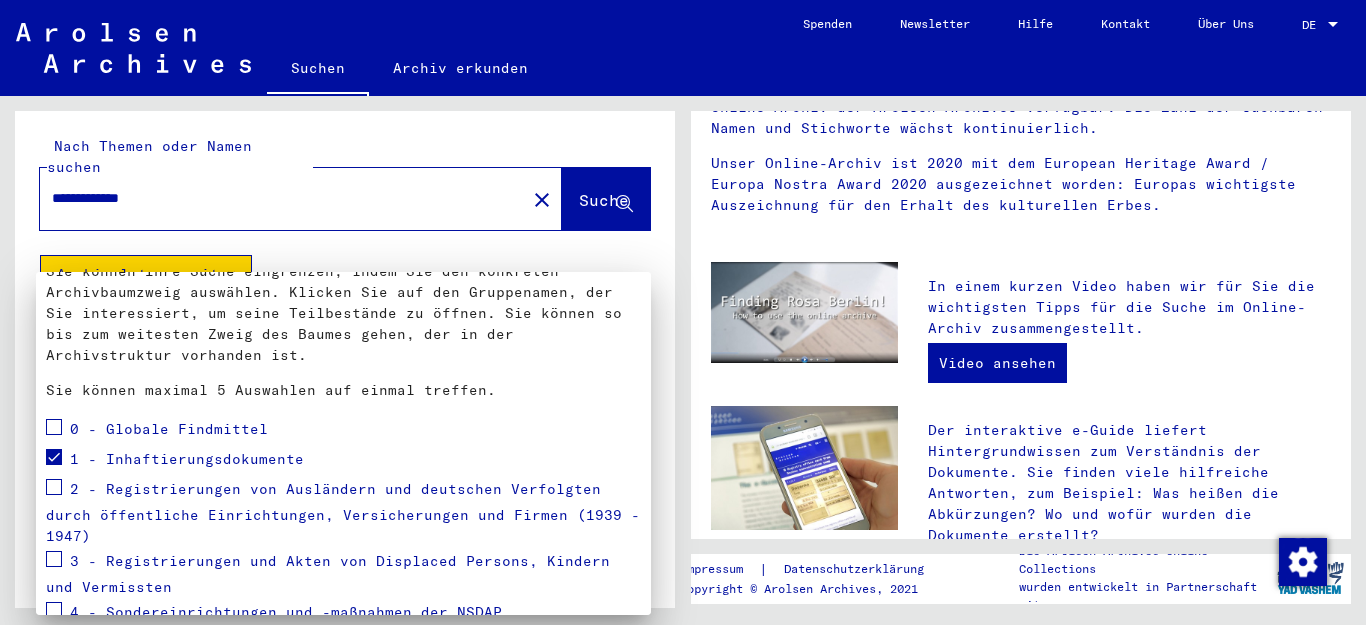 scroll, scrollTop: 108, scrollLeft: 0, axis: vertical 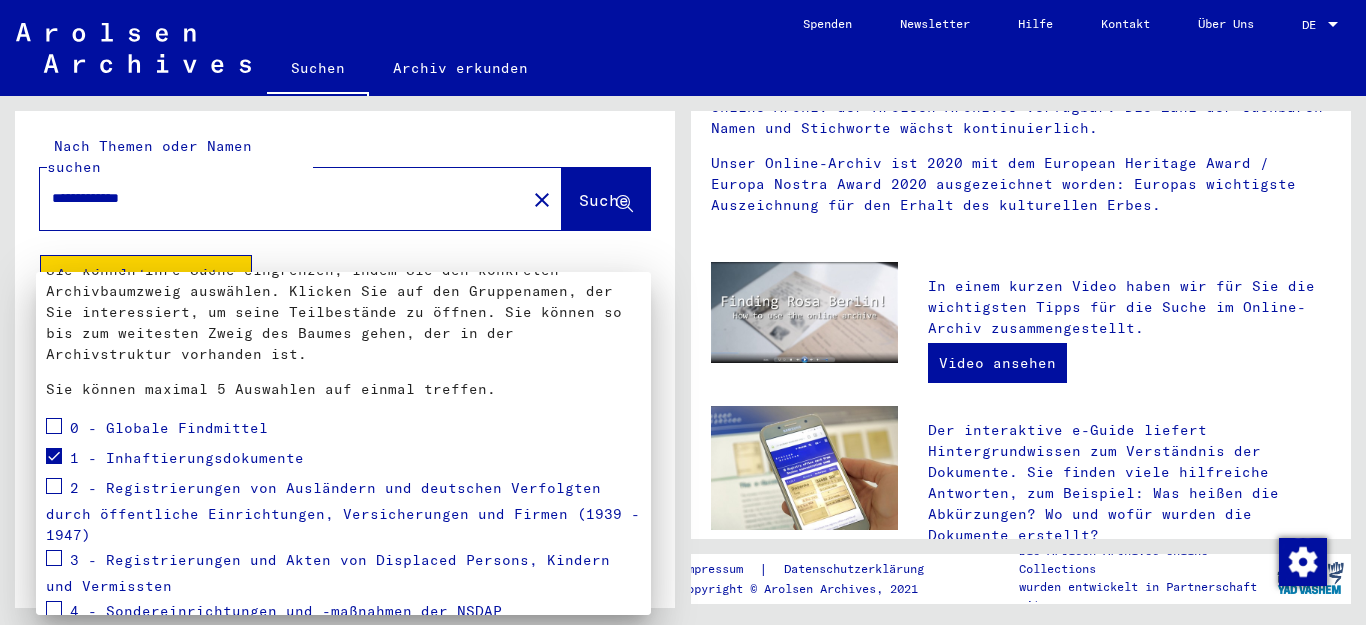 click at bounding box center [683, 312] 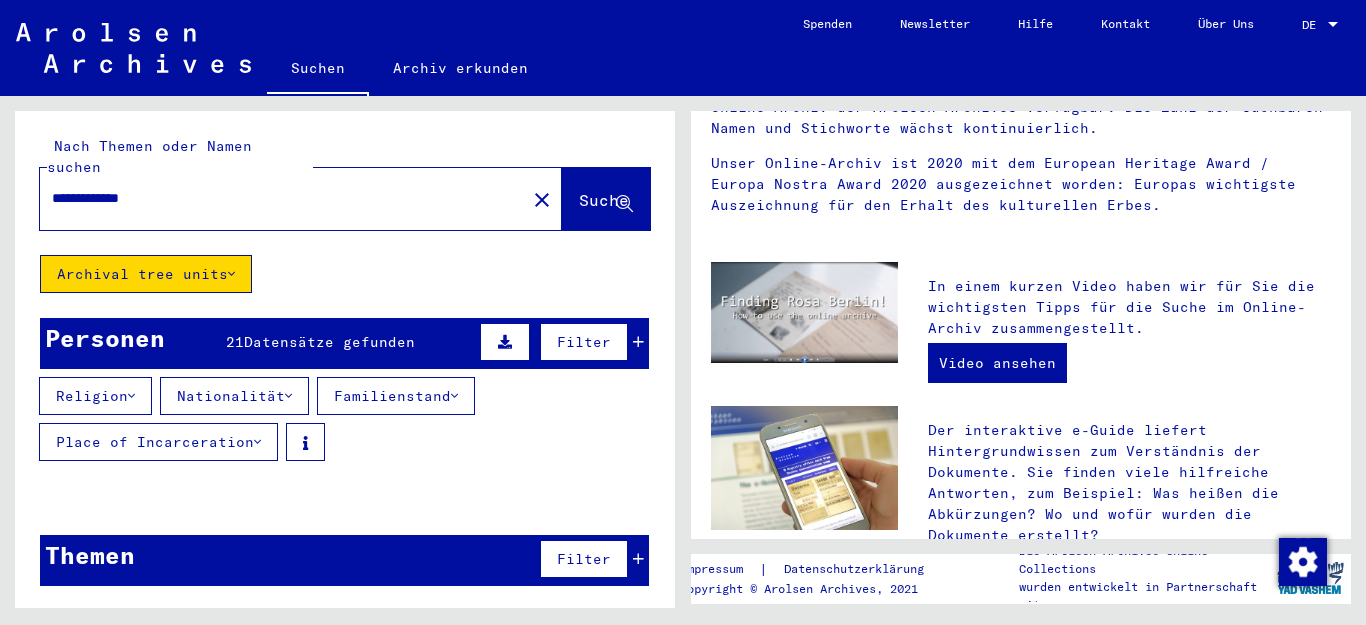 click on "Datensätze gefunden" at bounding box center [329, 342] 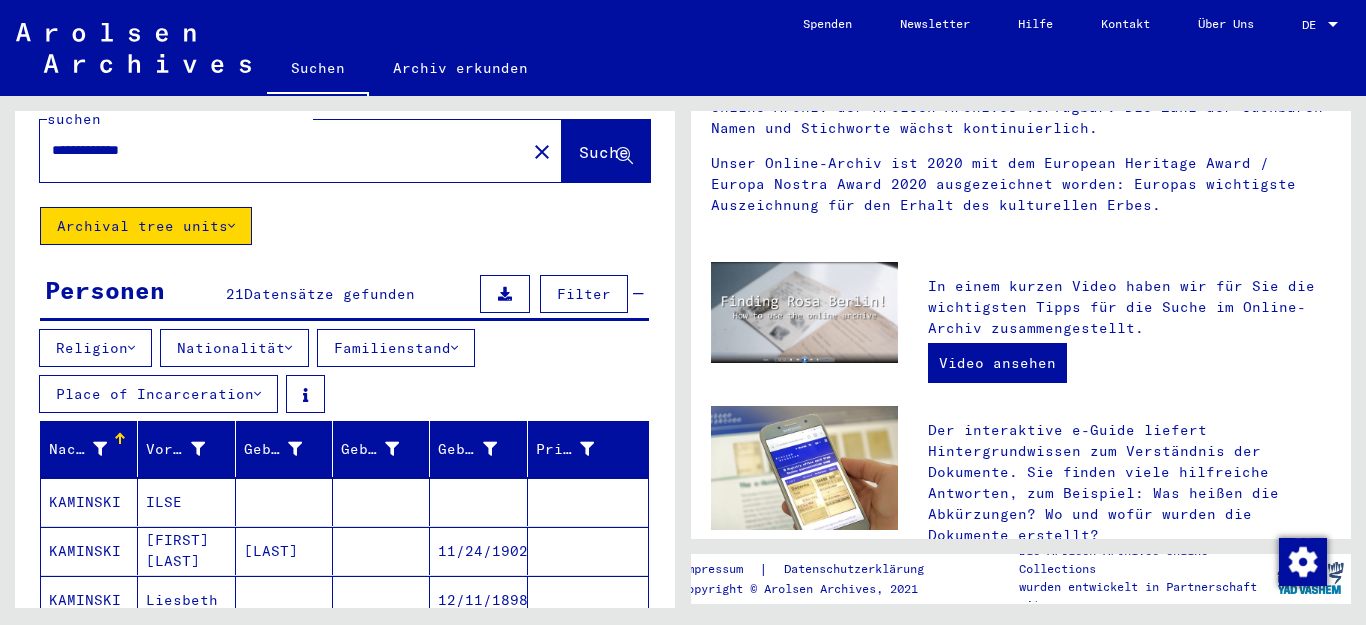 scroll, scrollTop: 0, scrollLeft: 0, axis: both 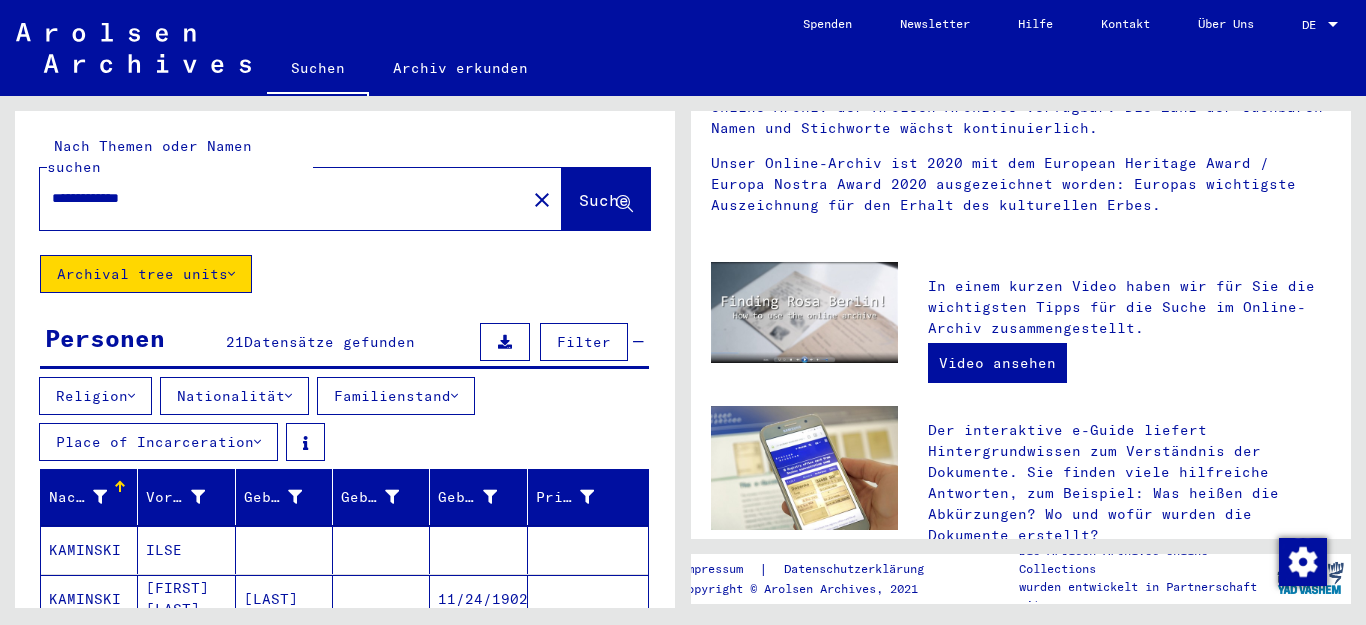 click on "Filter" at bounding box center (584, 342) 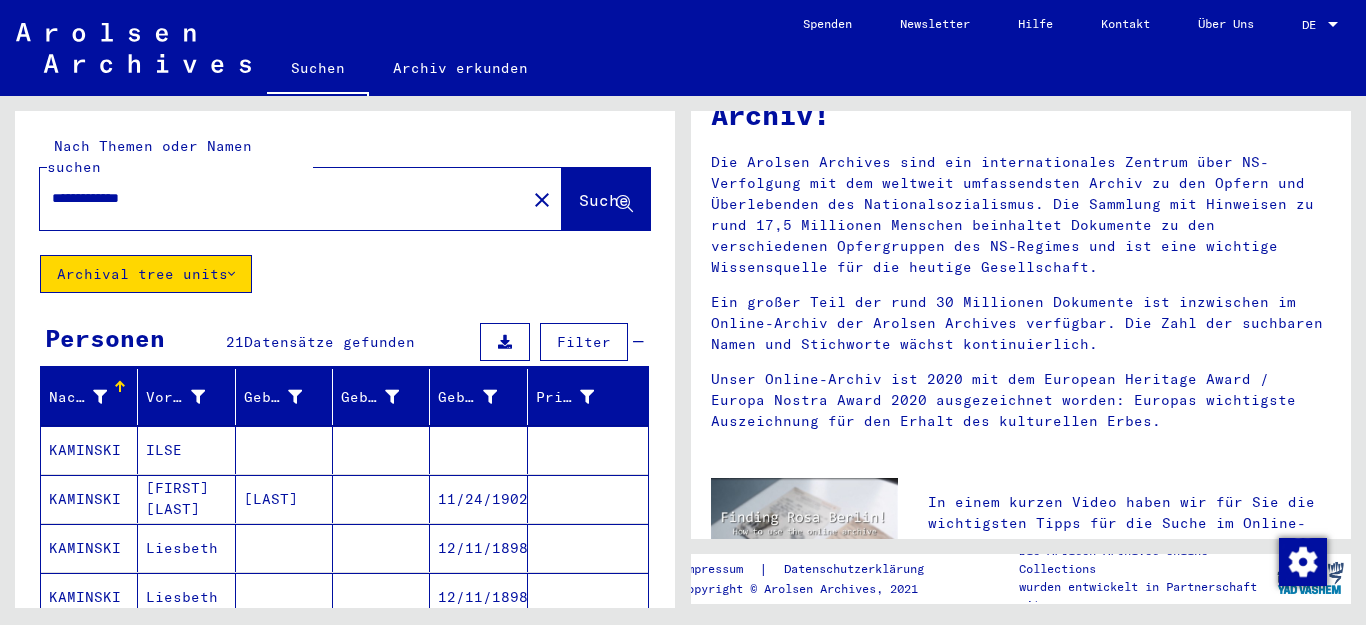 scroll, scrollTop: 0, scrollLeft: 0, axis: both 